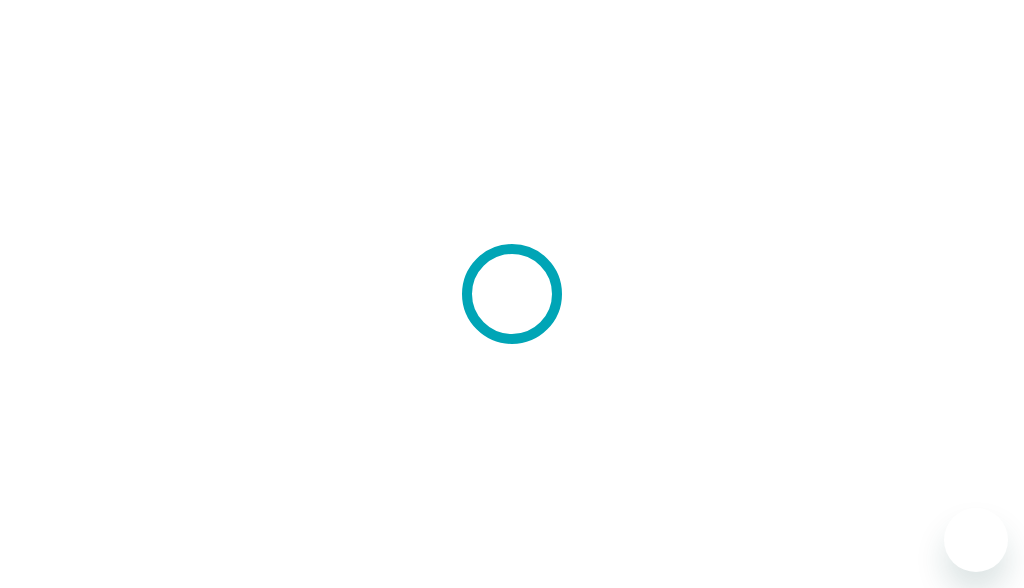 scroll, scrollTop: 0, scrollLeft: 0, axis: both 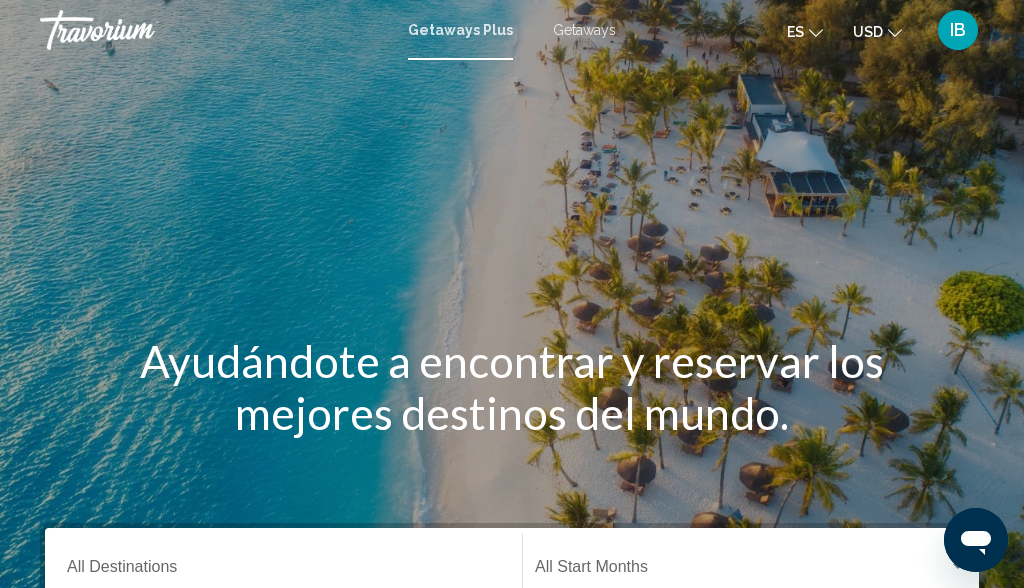 click on "IB" at bounding box center [958, 30] 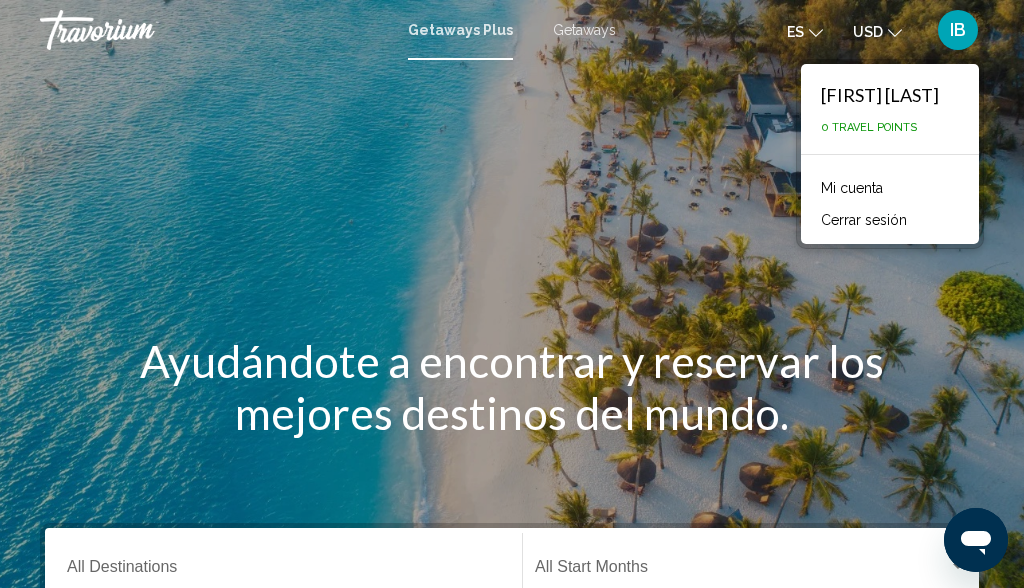 click on "0  Travel Points" at bounding box center (869, 127) 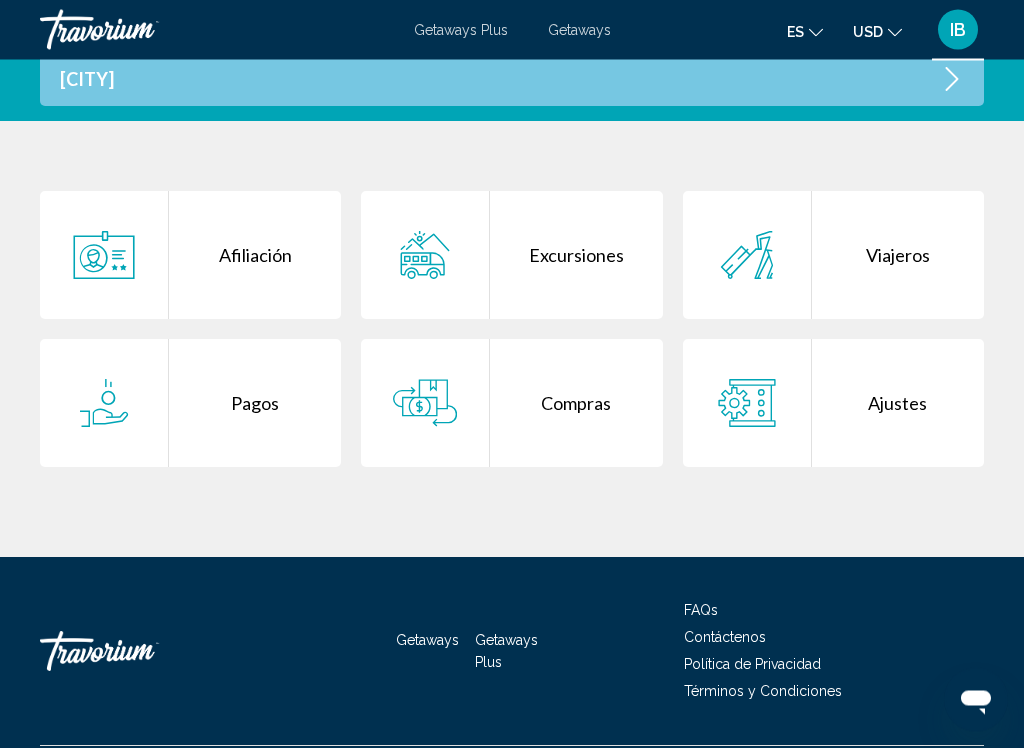 scroll, scrollTop: 512, scrollLeft: 0, axis: vertical 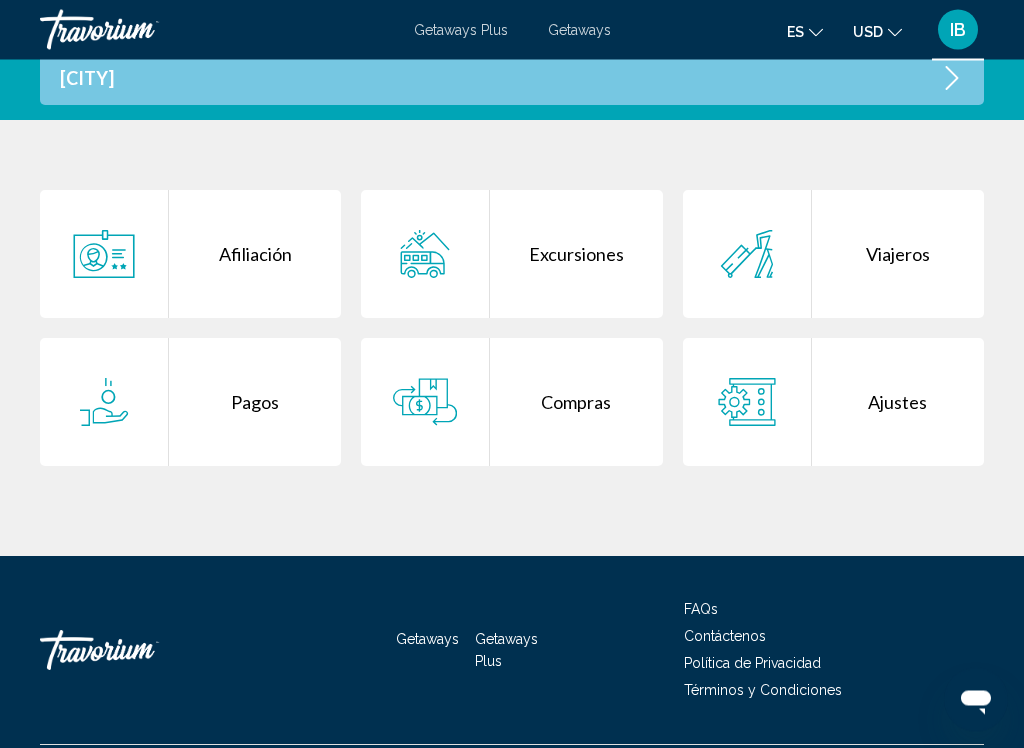 click on "Compras" at bounding box center [576, 403] 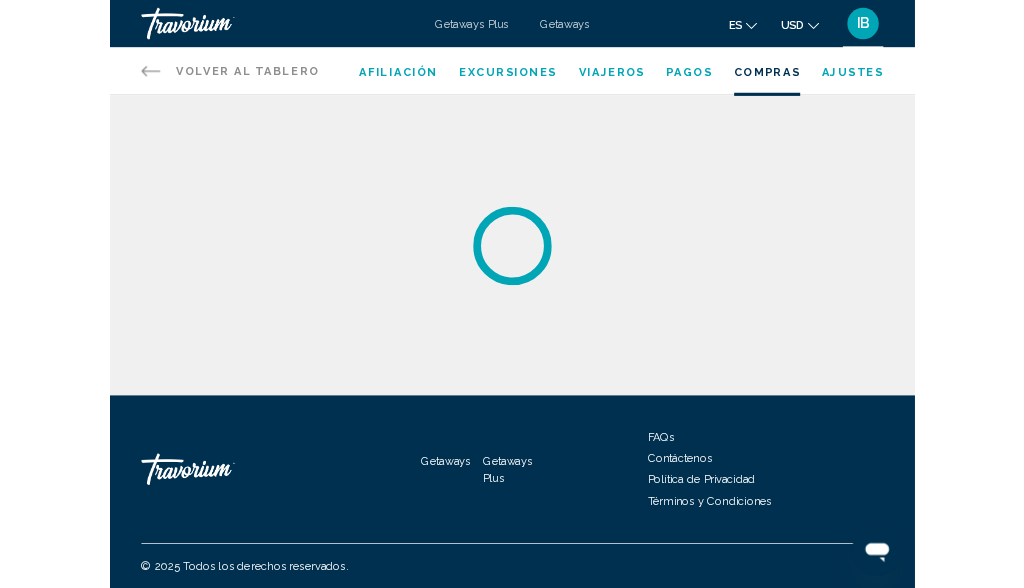 scroll, scrollTop: 0, scrollLeft: 0, axis: both 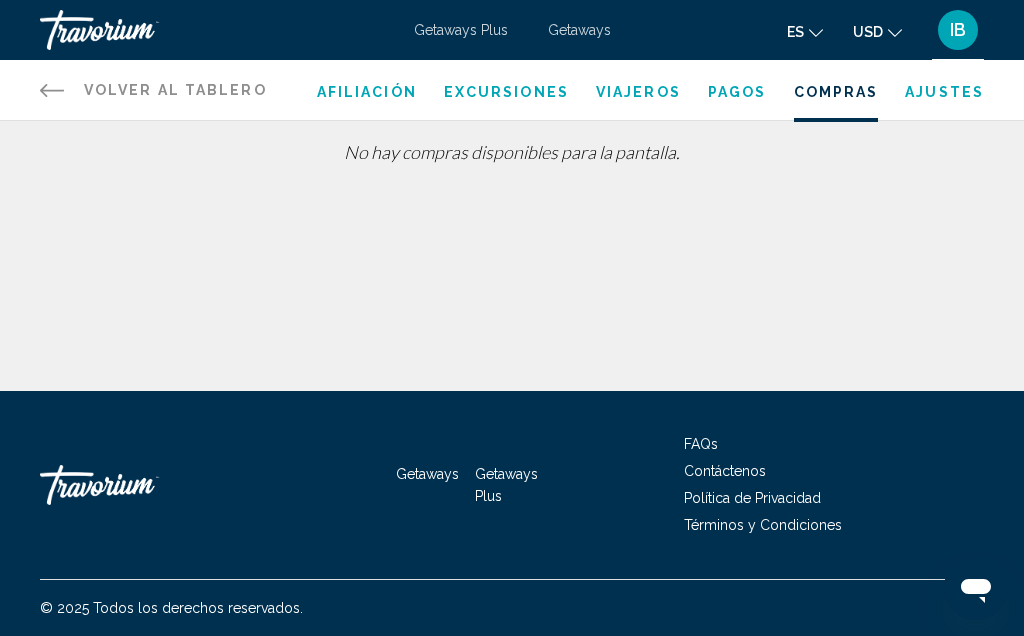 click on "Ajustes" at bounding box center [944, 92] 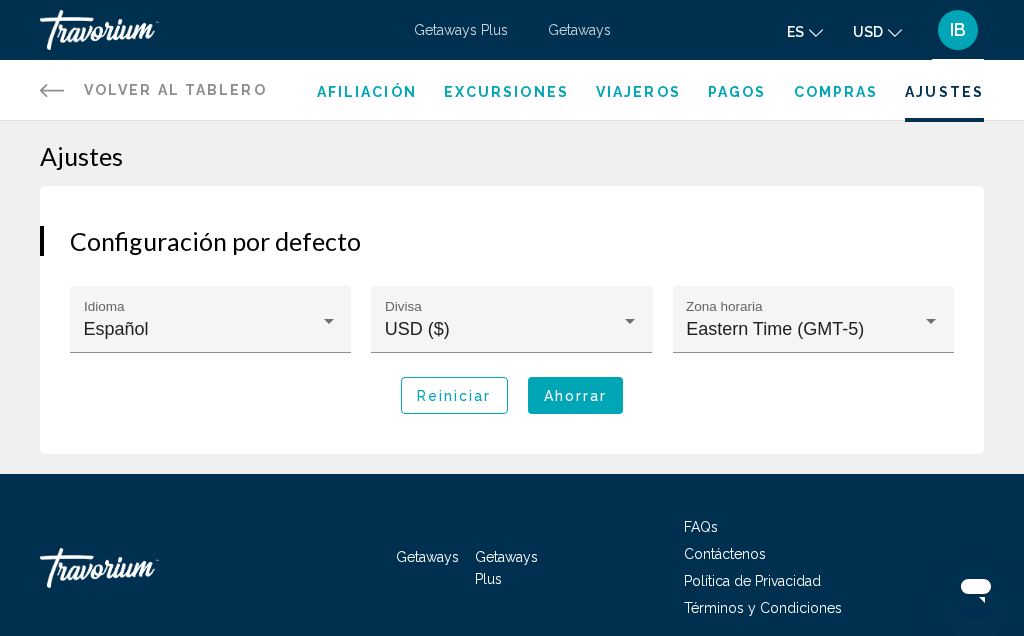 click on "Afiliación
Excursiones
Viajeros
Pagos
Compras
Ajustes" at bounding box center [650, 90] 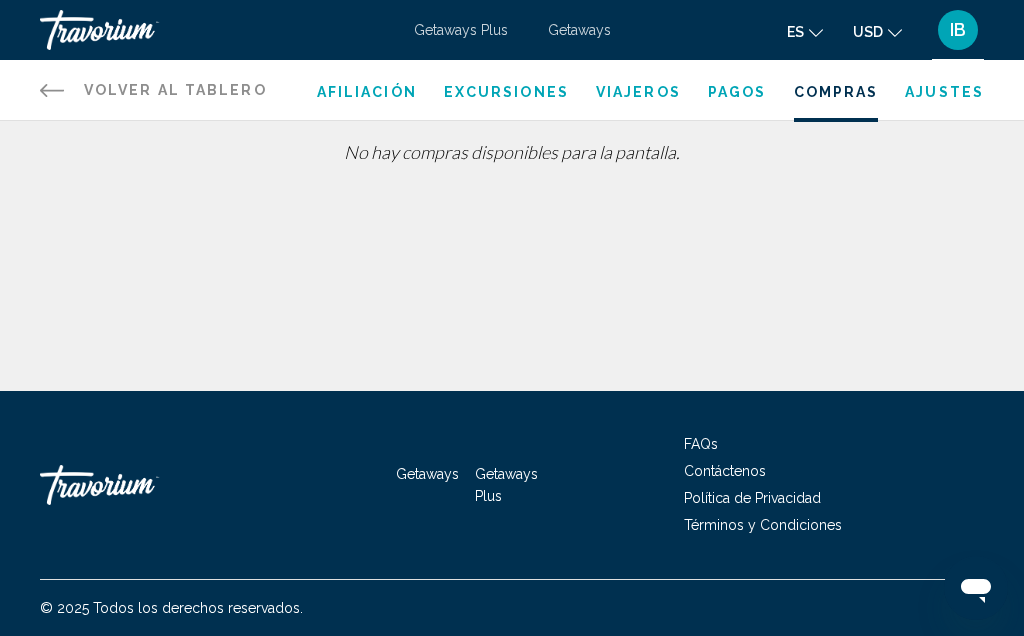 click 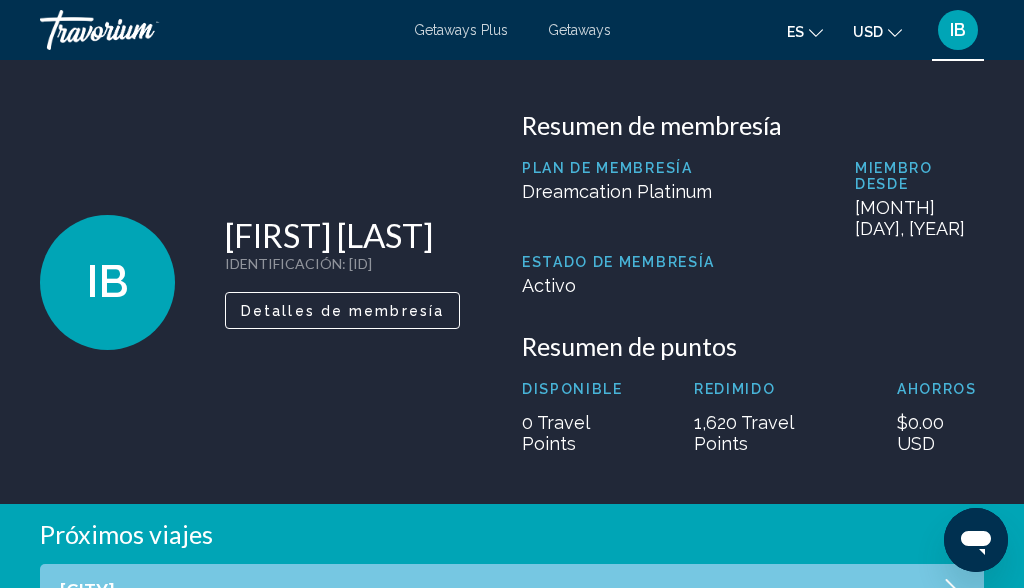 click on "IB" at bounding box center [107, 282] 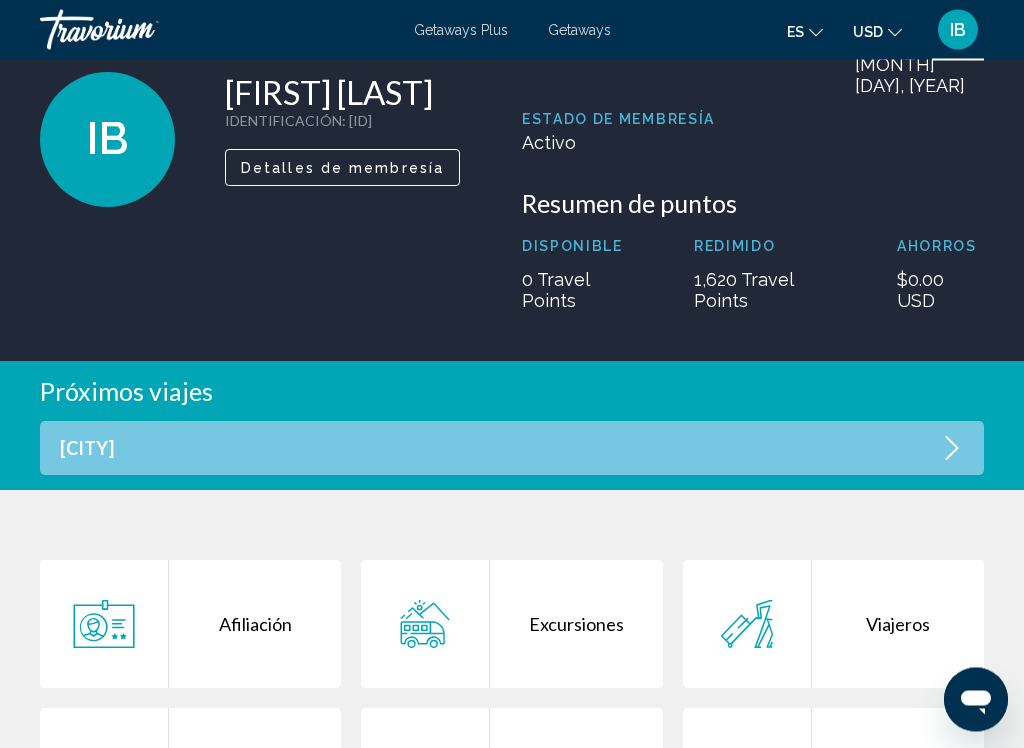 scroll, scrollTop: 143, scrollLeft: 0, axis: vertical 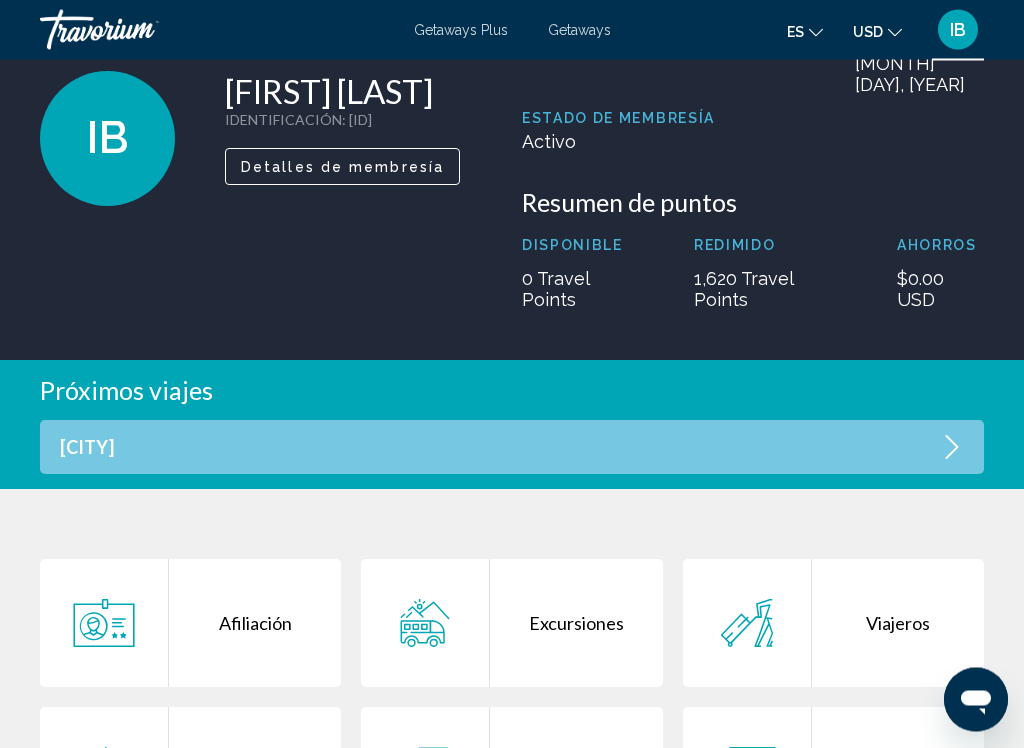 click 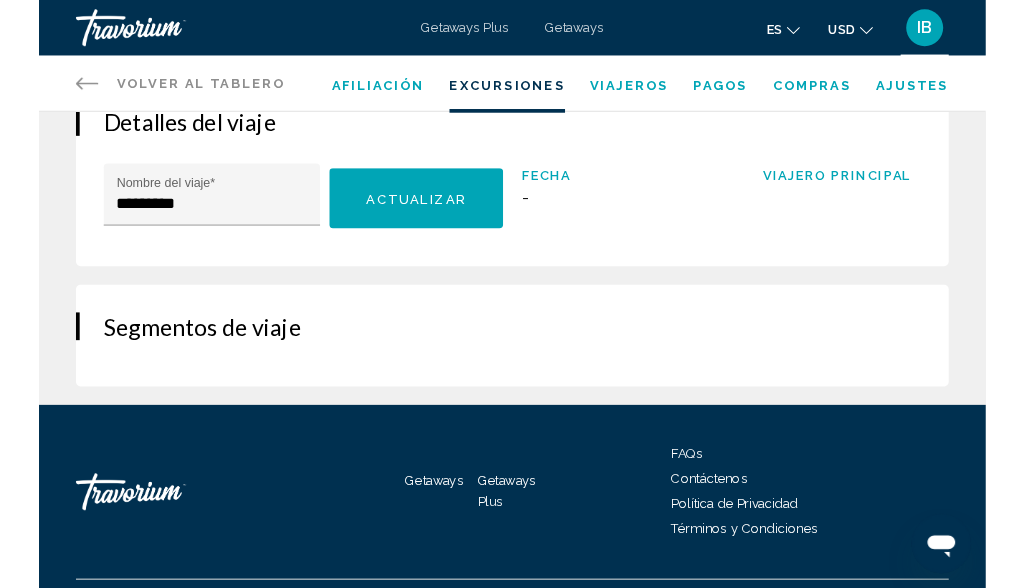 scroll, scrollTop: 0, scrollLeft: 0, axis: both 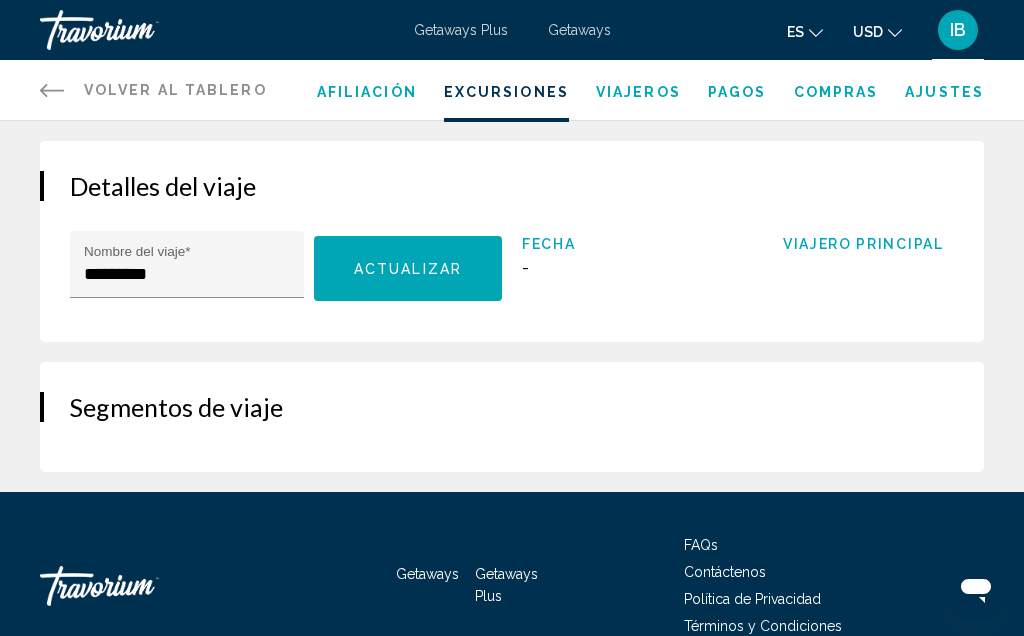 click 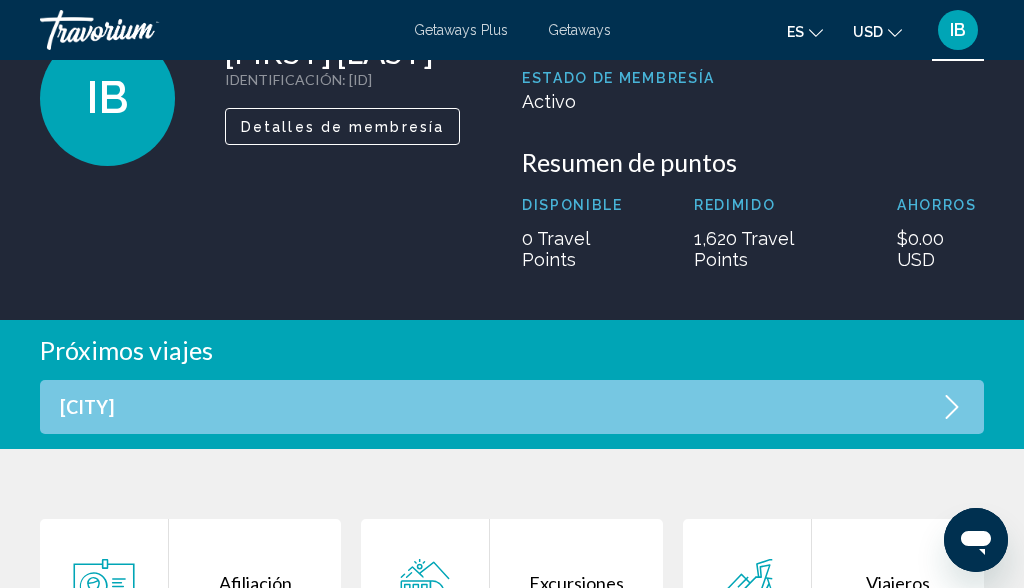 scroll, scrollTop: 138, scrollLeft: 0, axis: vertical 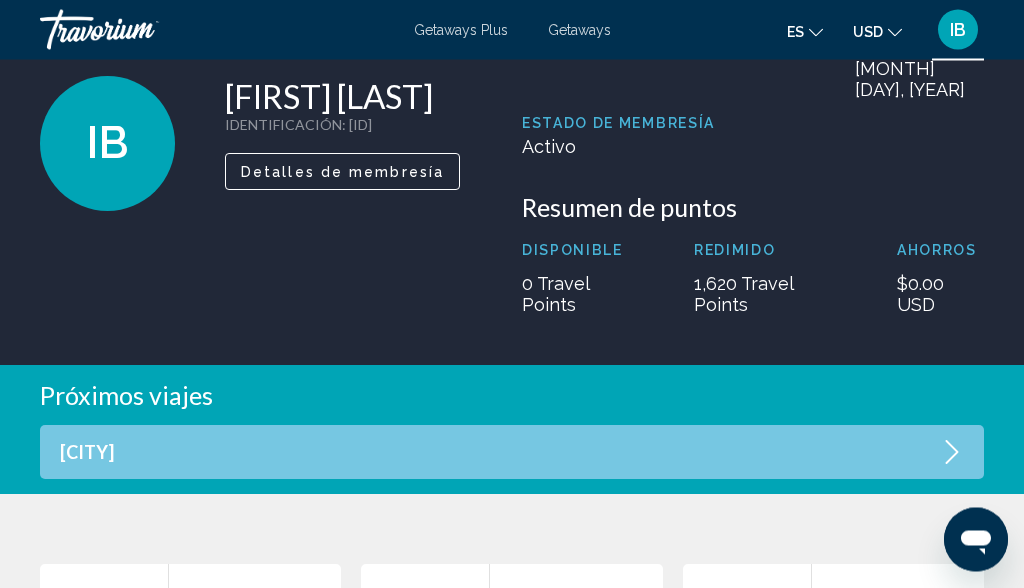 click on "IB" at bounding box center (107, 144) 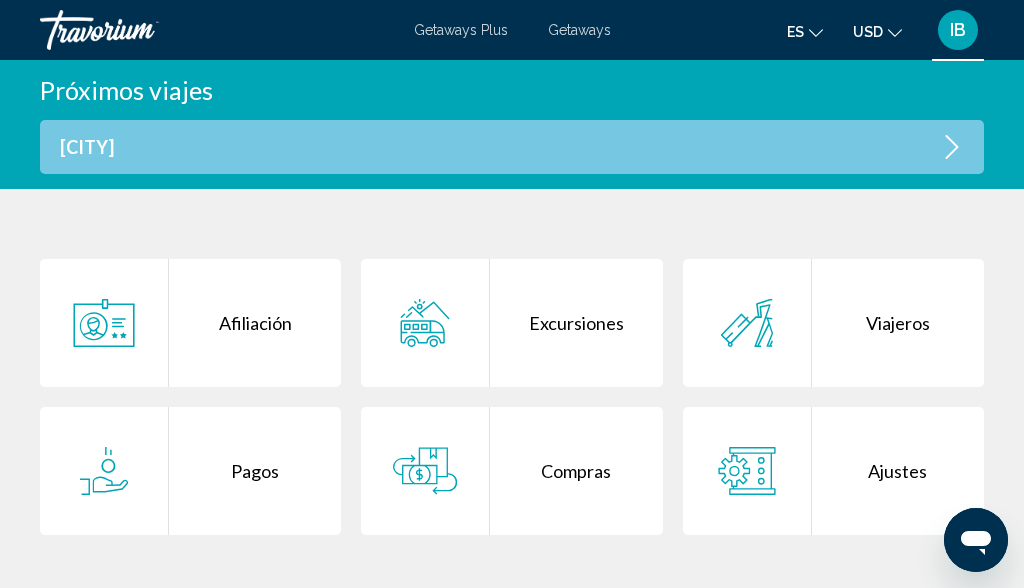 scroll, scrollTop: 442, scrollLeft: 0, axis: vertical 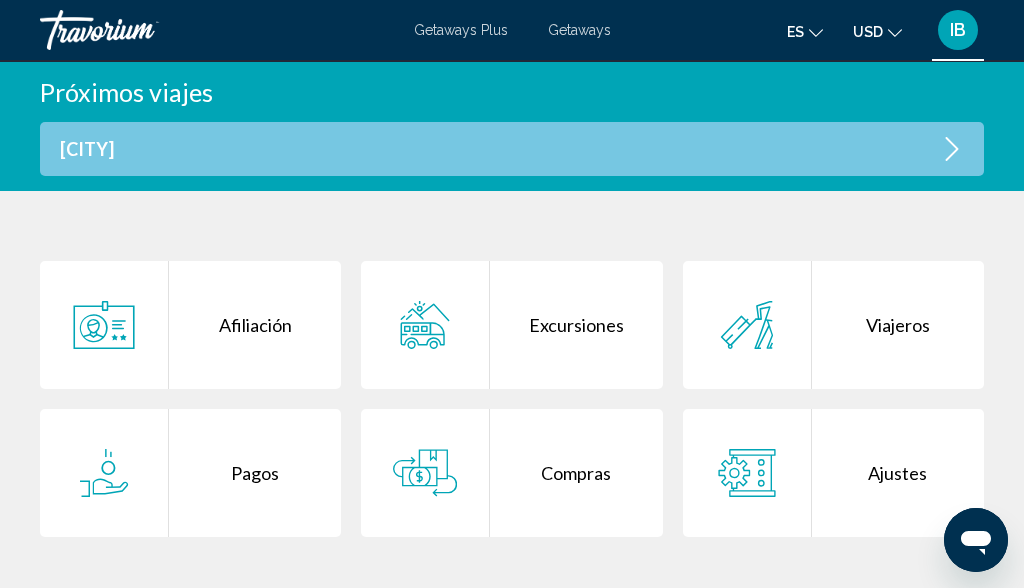 click on "Afiliación" at bounding box center [255, 325] 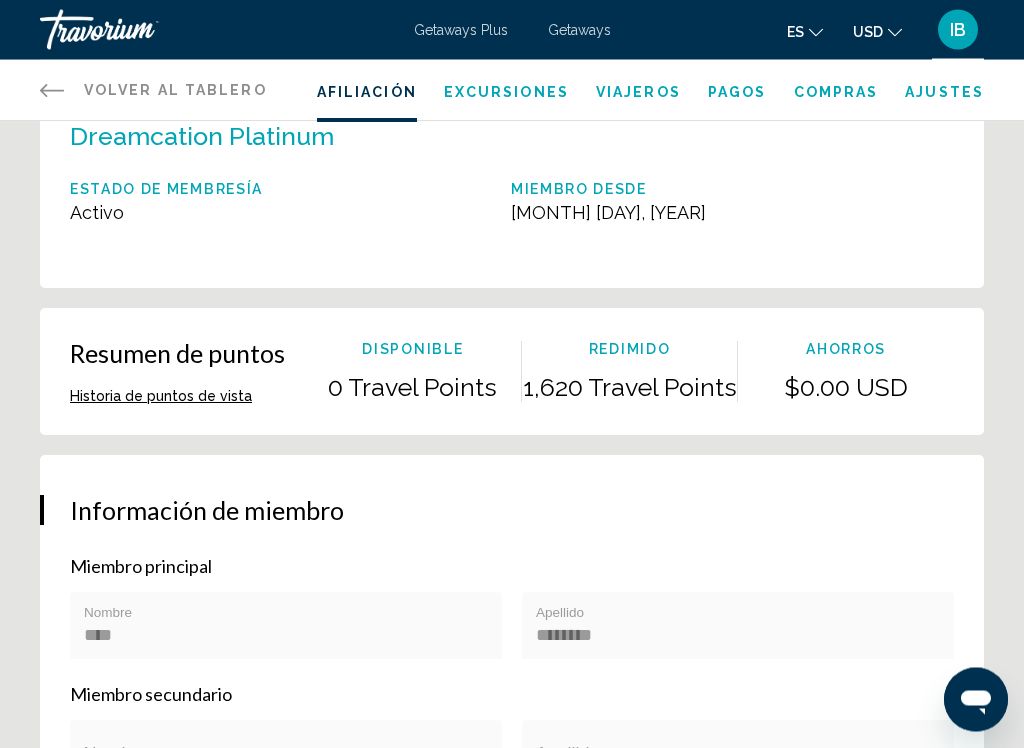 scroll, scrollTop: 276, scrollLeft: 0, axis: vertical 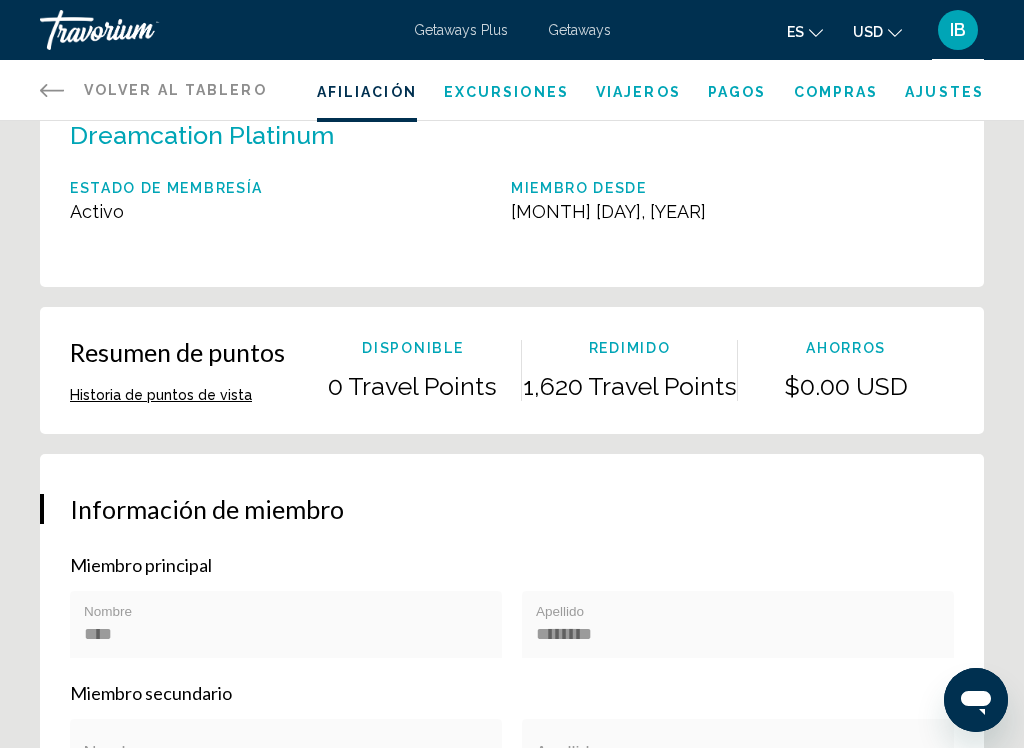 click on "Historia de puntos de vista" at bounding box center [161, 395] 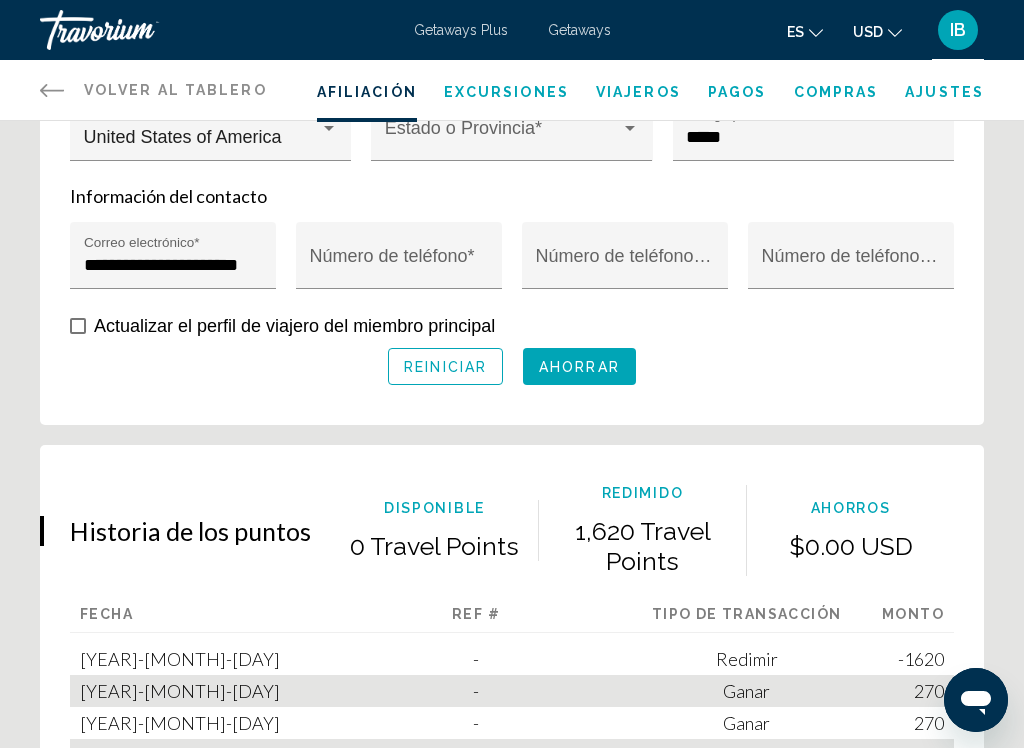 scroll, scrollTop: 1433, scrollLeft: 0, axis: vertical 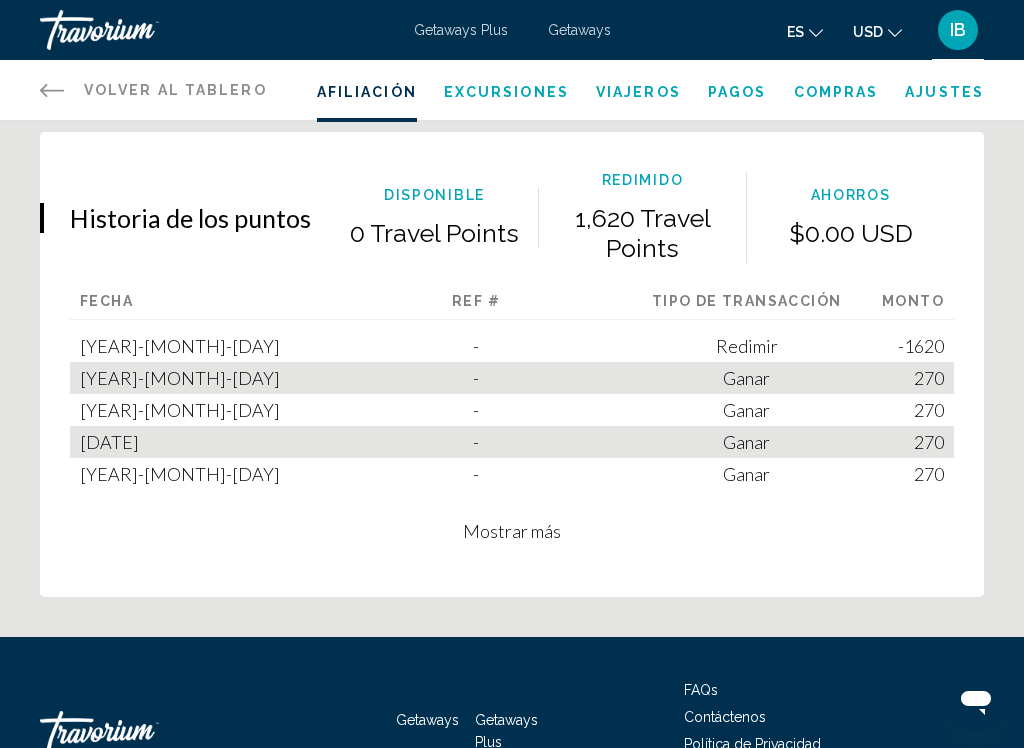 click 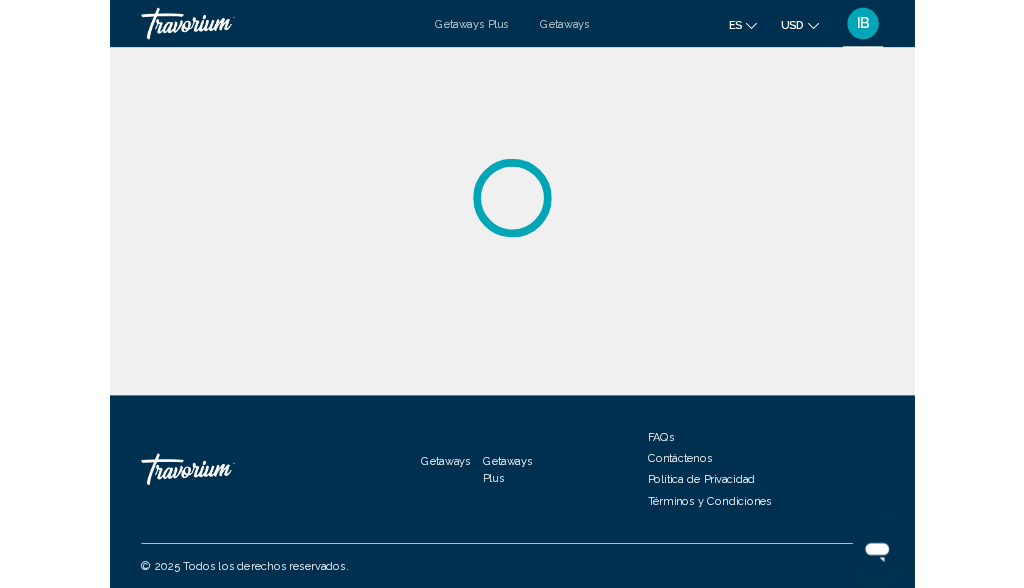 scroll, scrollTop: 0, scrollLeft: 0, axis: both 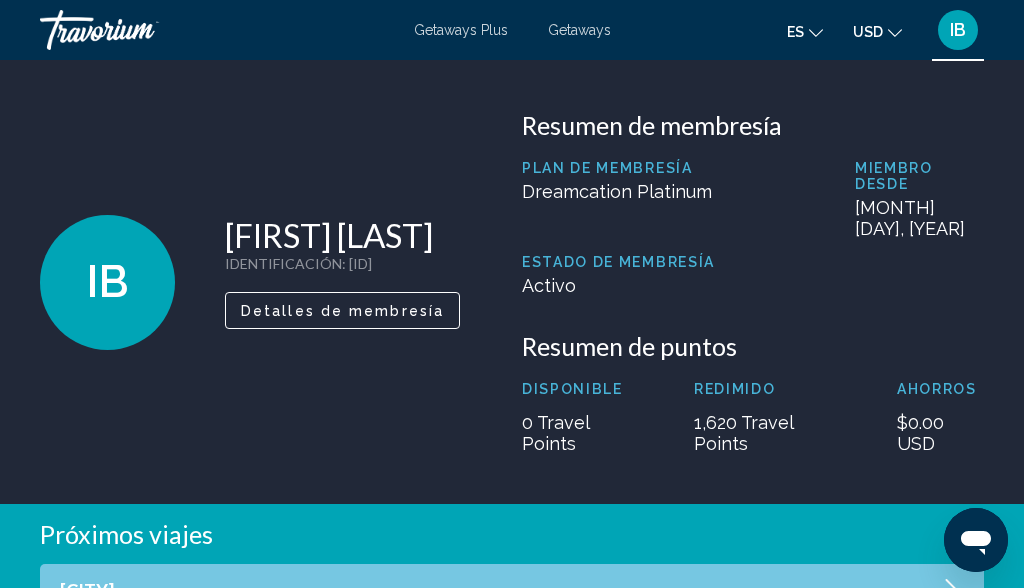 click on "IB" at bounding box center [107, 282] 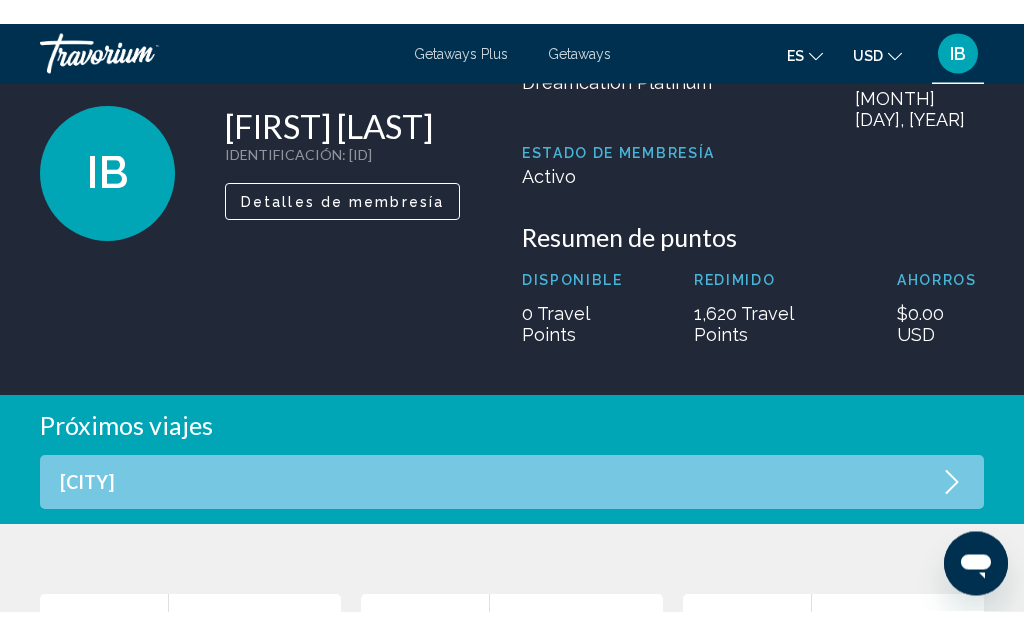 scroll, scrollTop: 0, scrollLeft: 0, axis: both 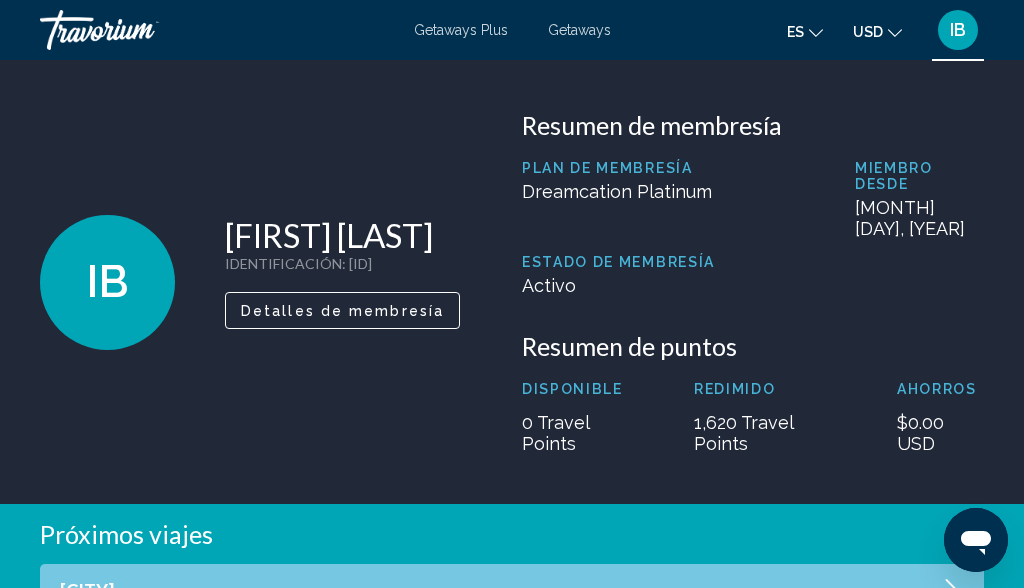 click on "Getaways Plus" at bounding box center (461, 30) 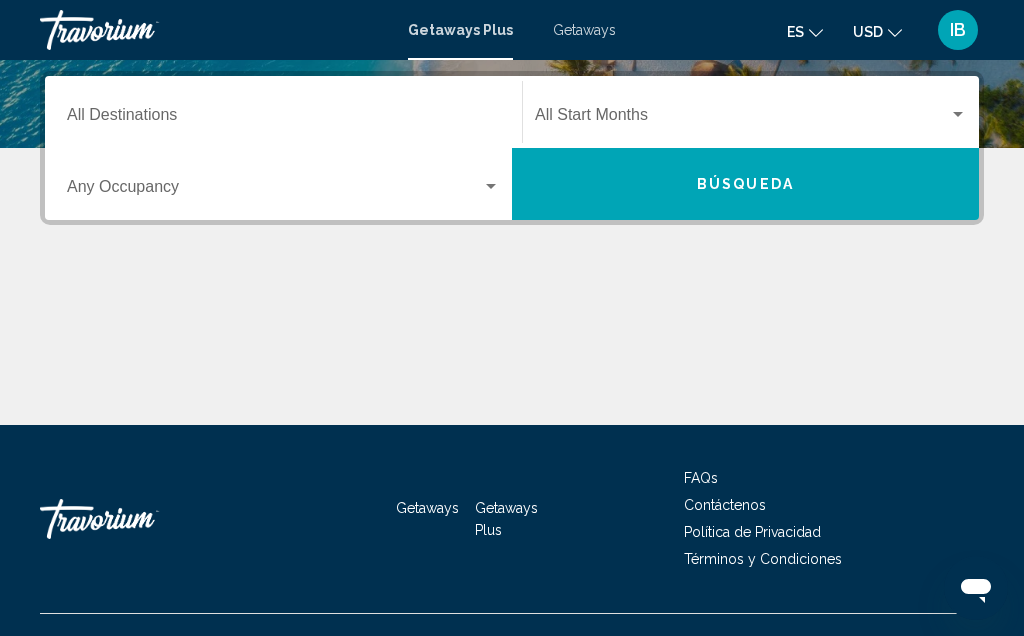 scroll, scrollTop: 434, scrollLeft: 0, axis: vertical 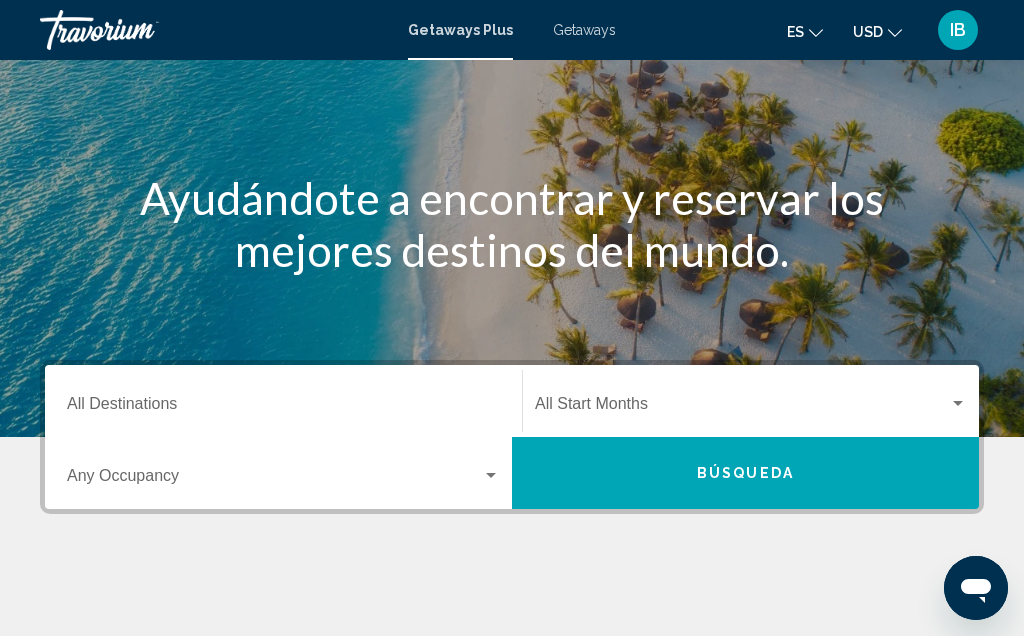 click on "Destination All Destinations" at bounding box center (283, 408) 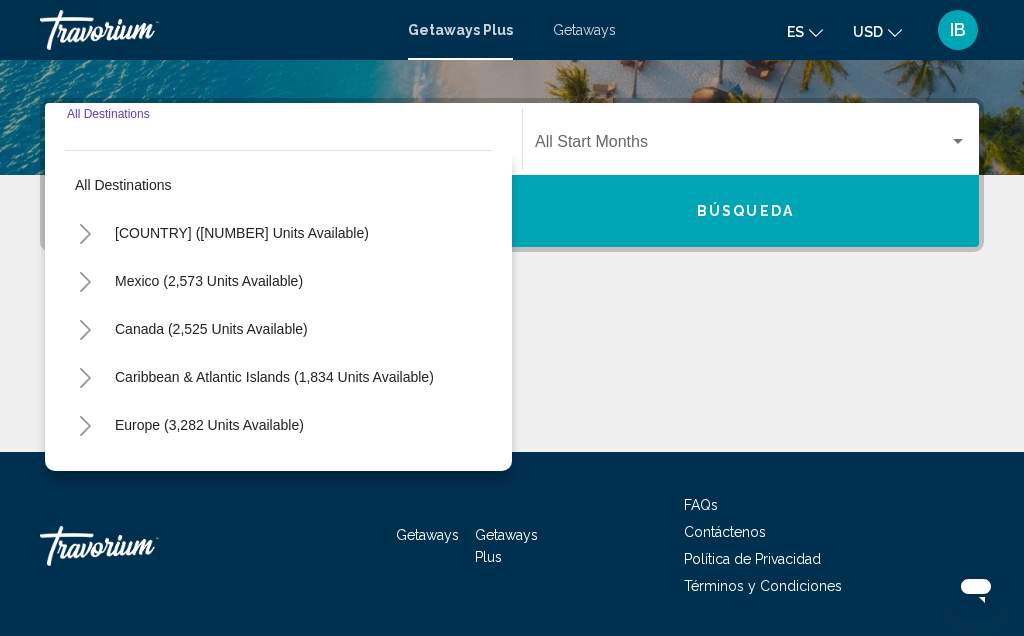 scroll, scrollTop: 458, scrollLeft: 0, axis: vertical 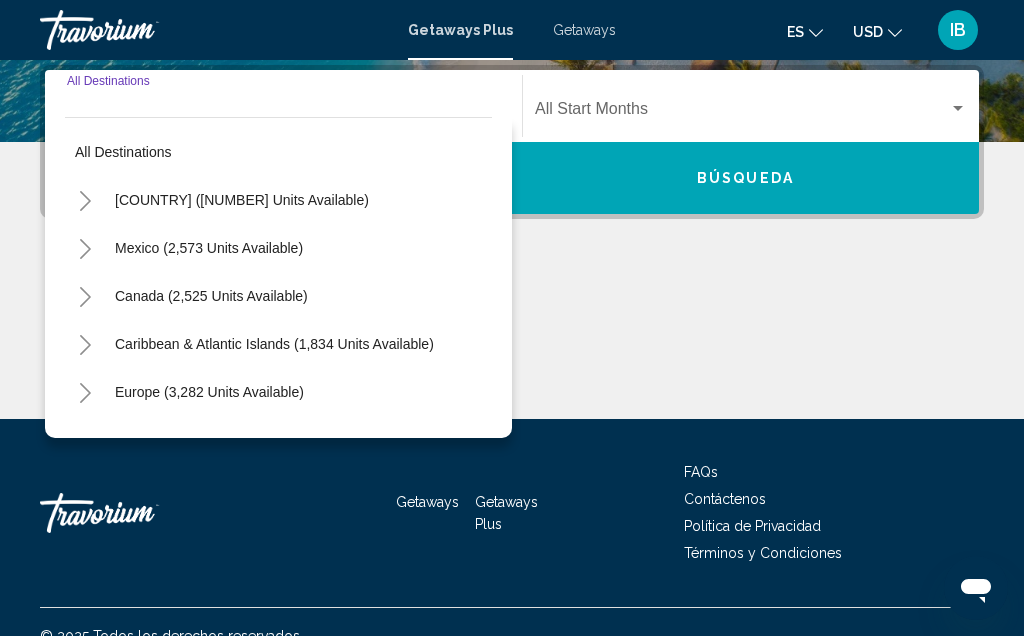click on "[COUNTRY] ([NUMBER] units available)" at bounding box center [209, 248] 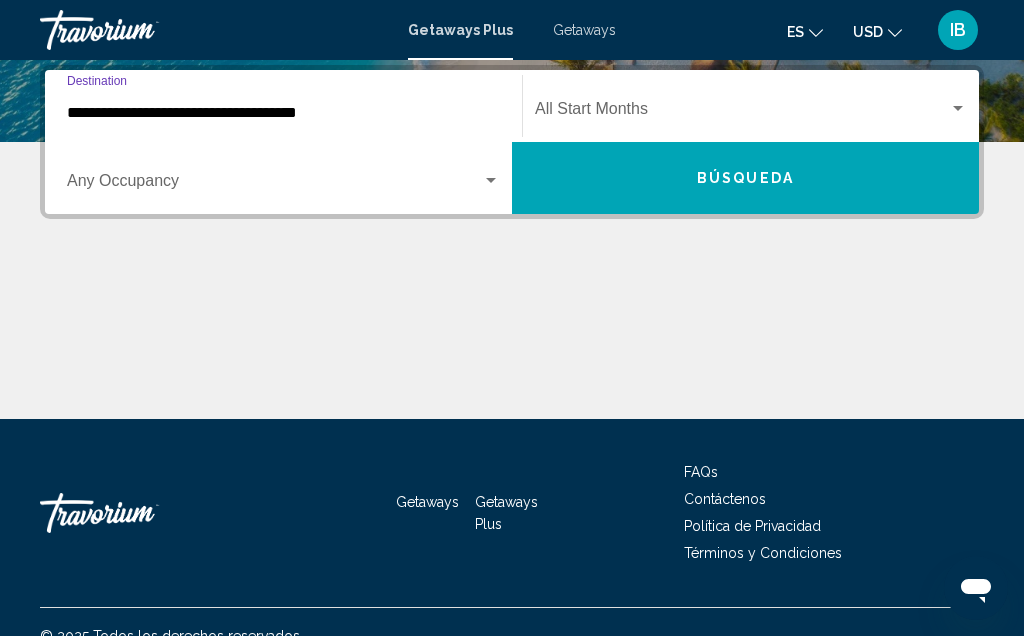 click at bounding box center (958, 109) 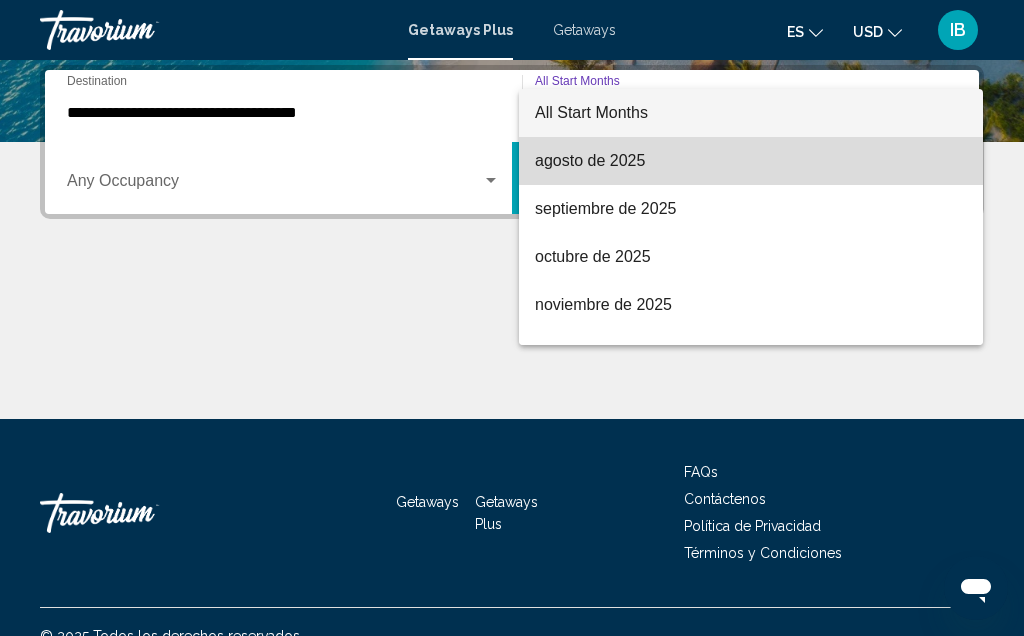 click on "agosto de 2025" at bounding box center (751, 161) 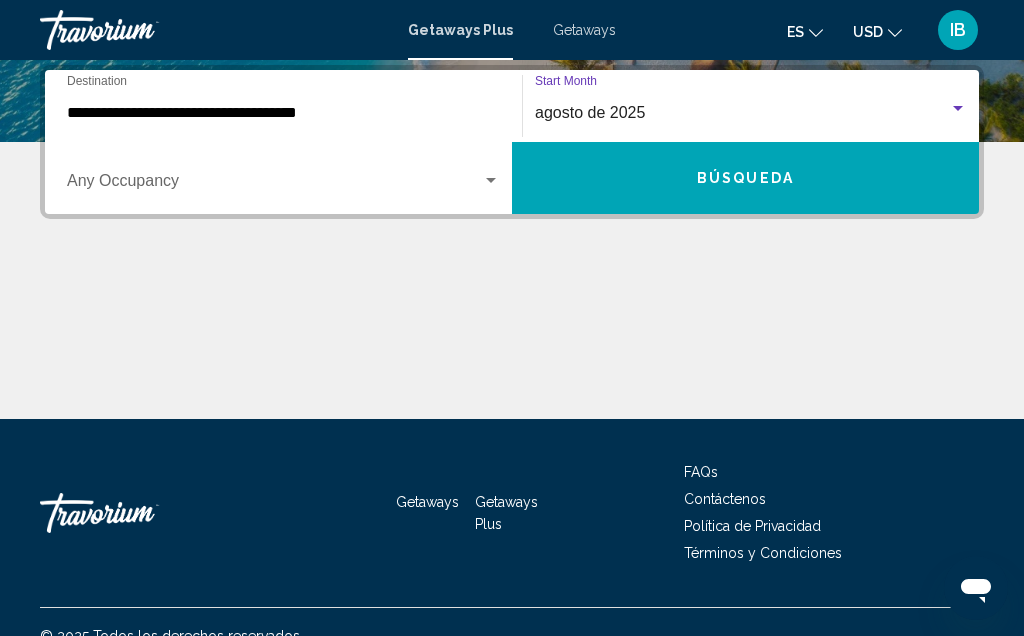 click on "Búsqueda" at bounding box center (745, 178) 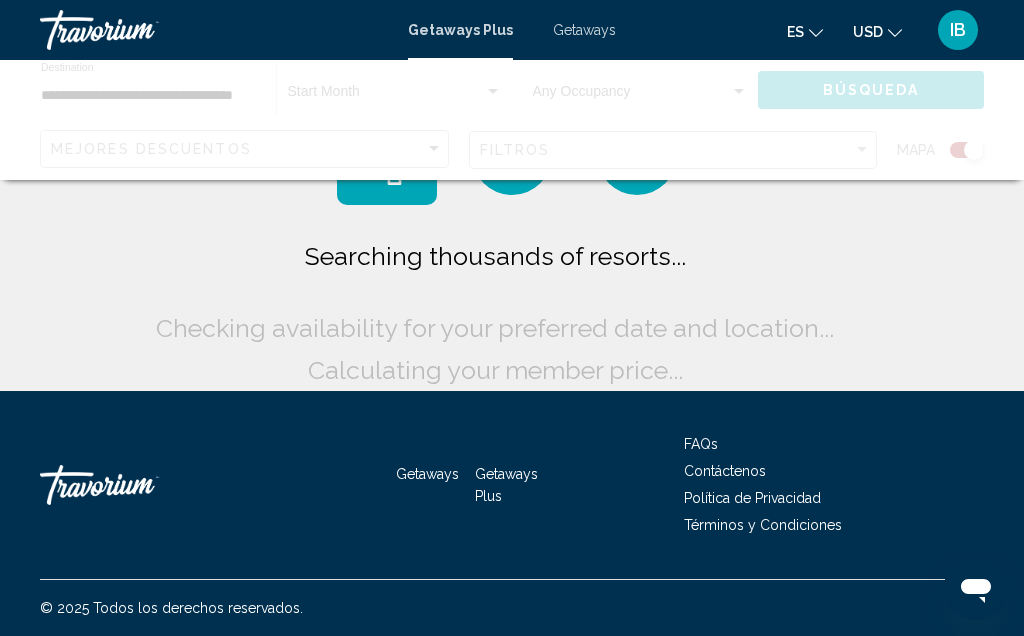scroll, scrollTop: 0, scrollLeft: 0, axis: both 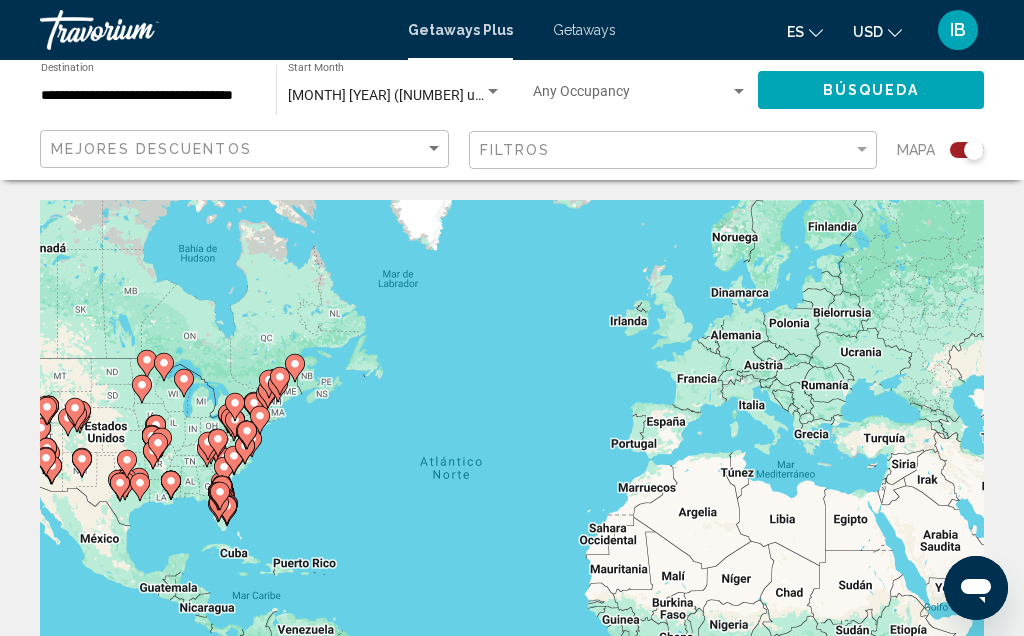 click 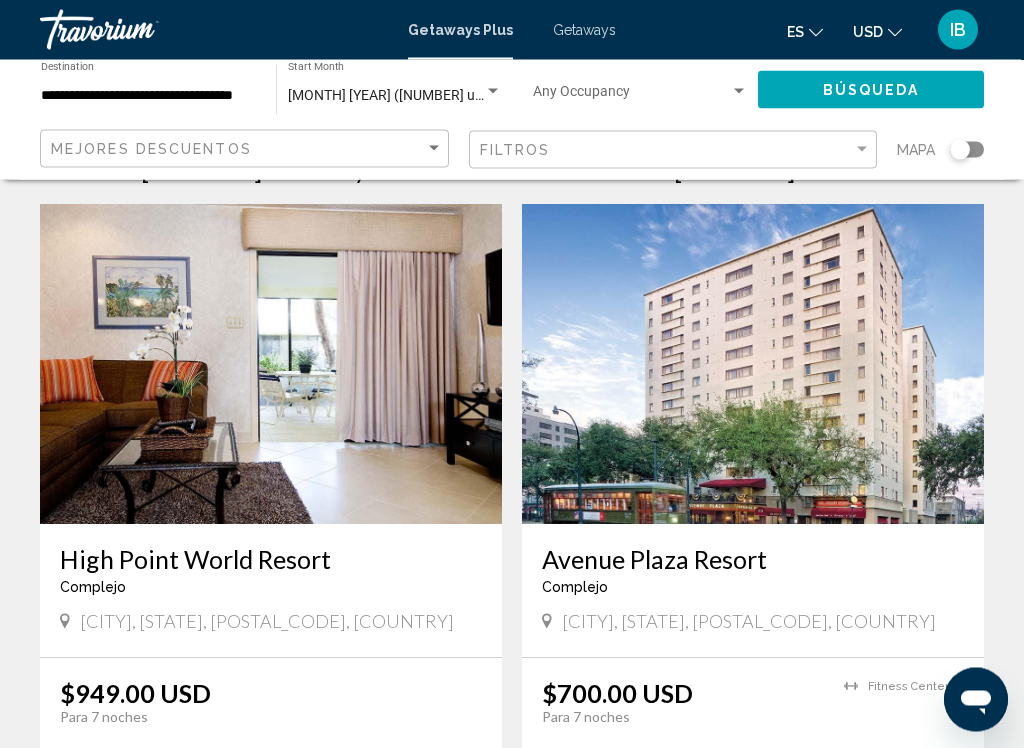 scroll, scrollTop: 69, scrollLeft: 0, axis: vertical 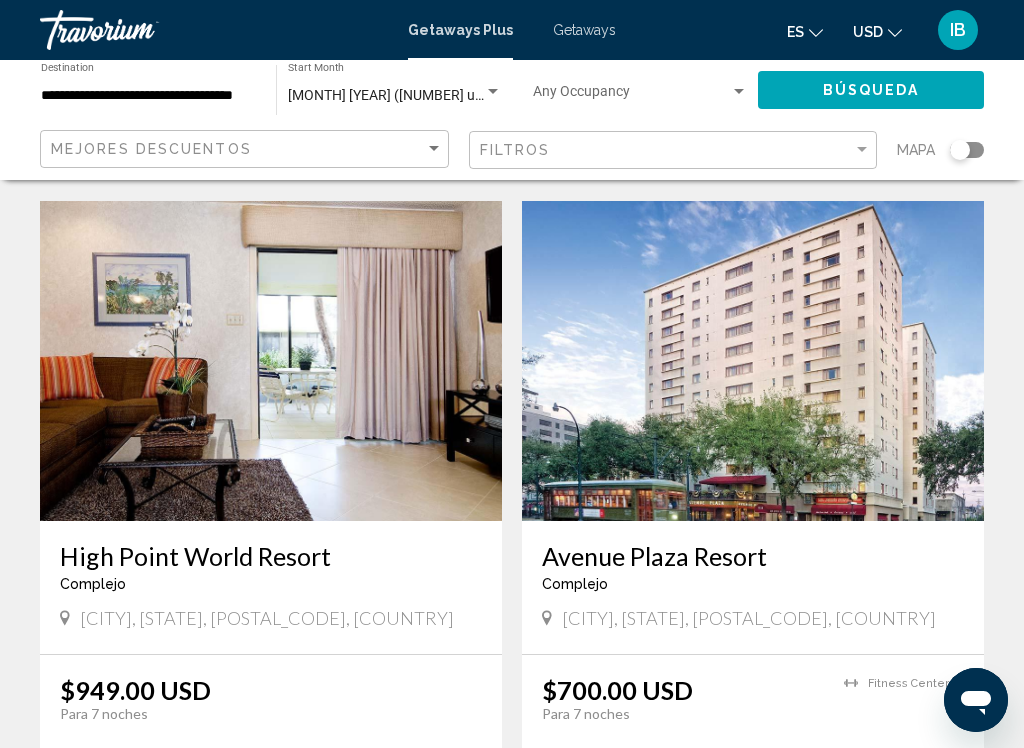 click on "**********" at bounding box center (148, 96) 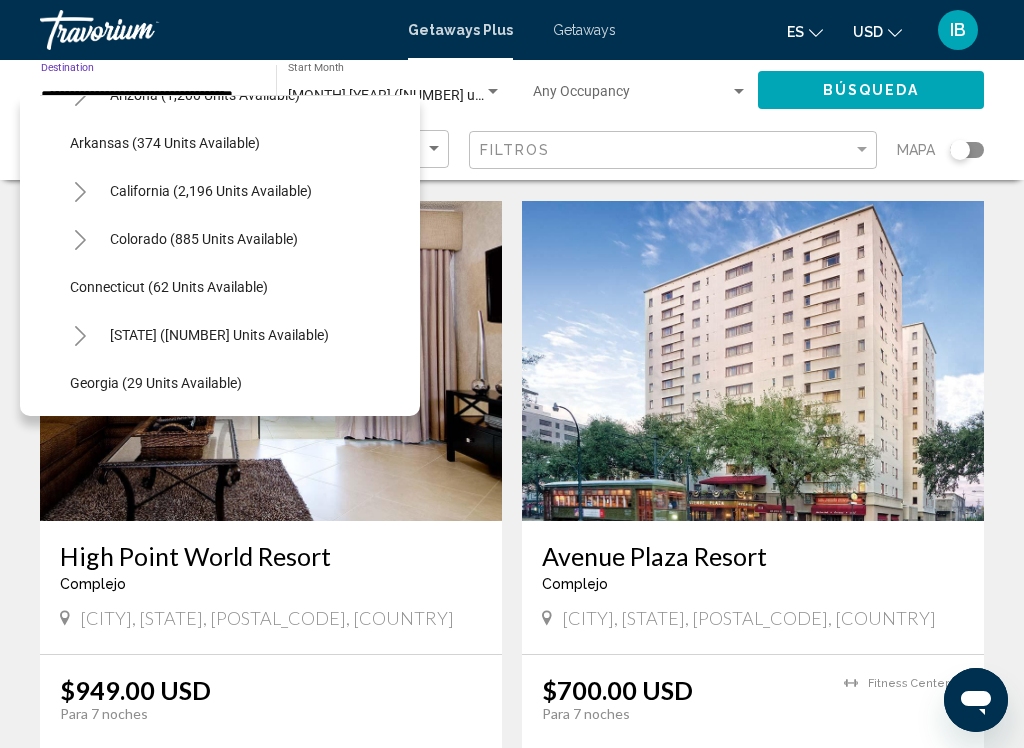 scroll, scrollTop: 142, scrollLeft: -1, axis: both 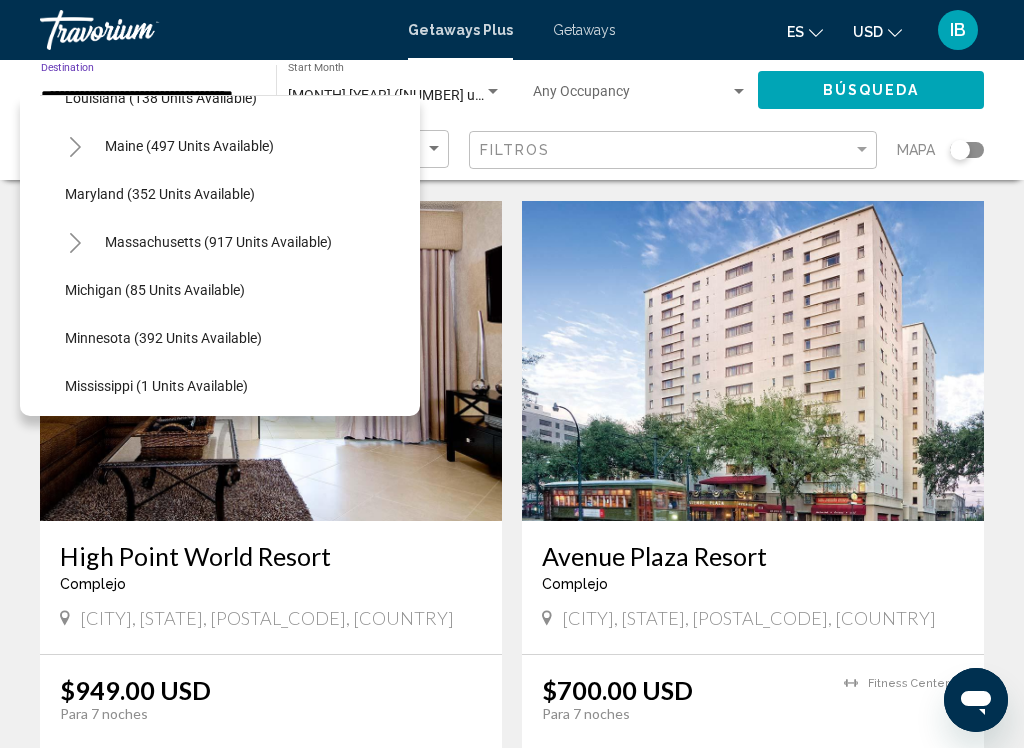 click on "Michigan (85 units available)" 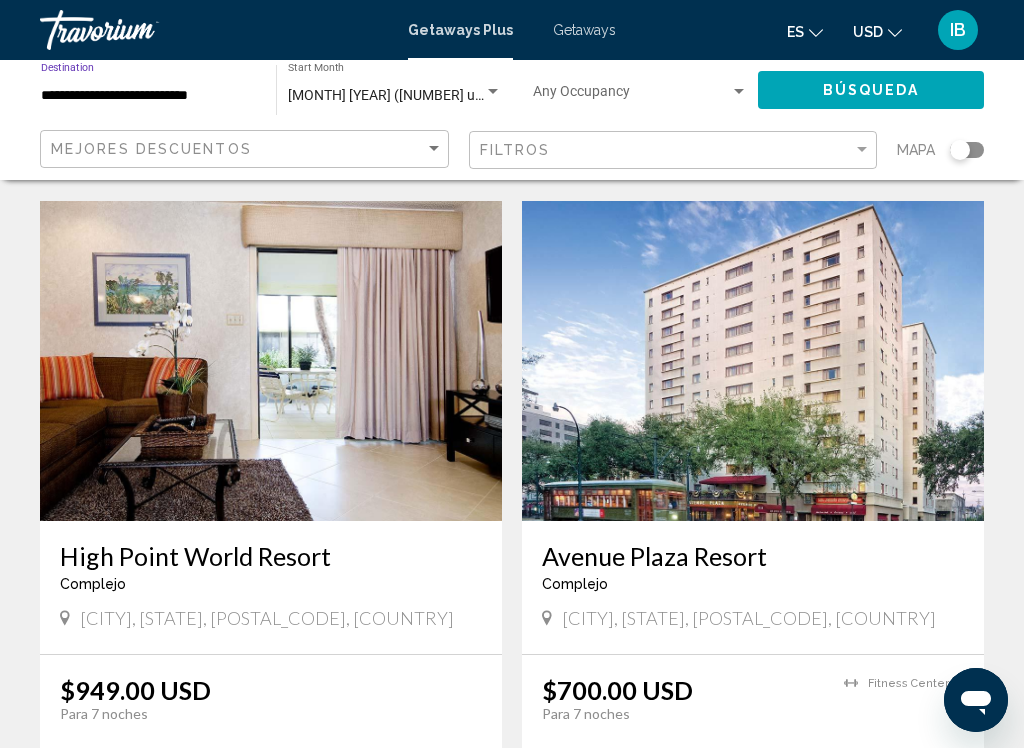 click on "Búsqueda" 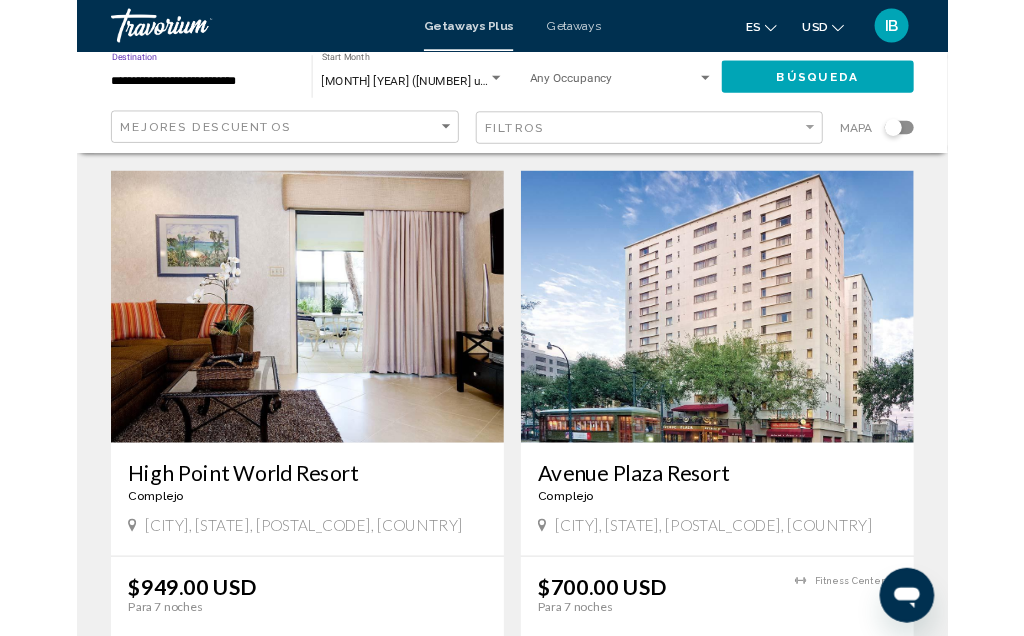 scroll, scrollTop: 0, scrollLeft: 0, axis: both 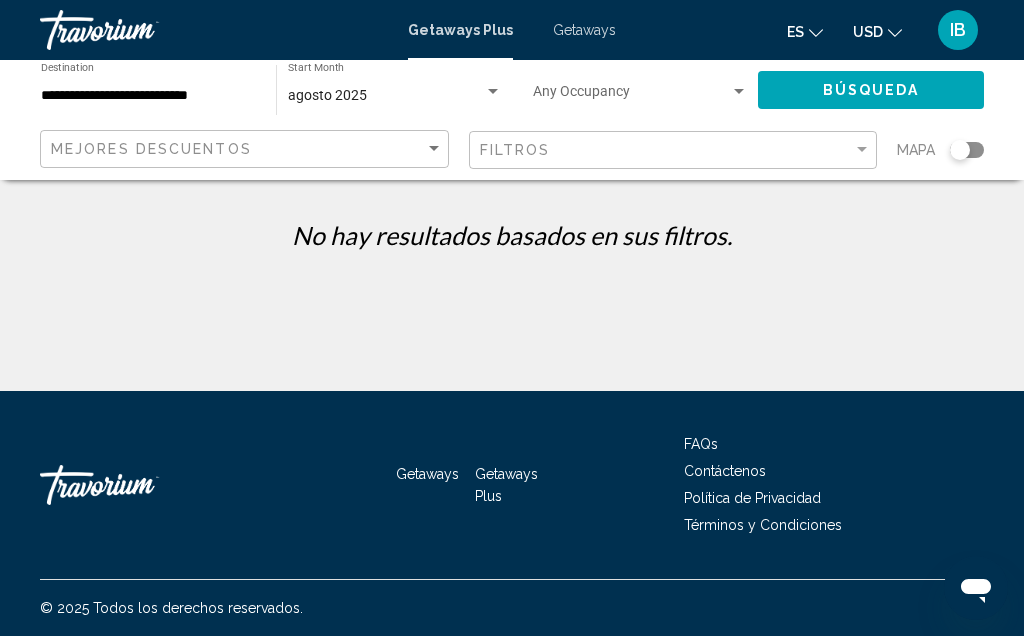 click on "**********" at bounding box center (148, 96) 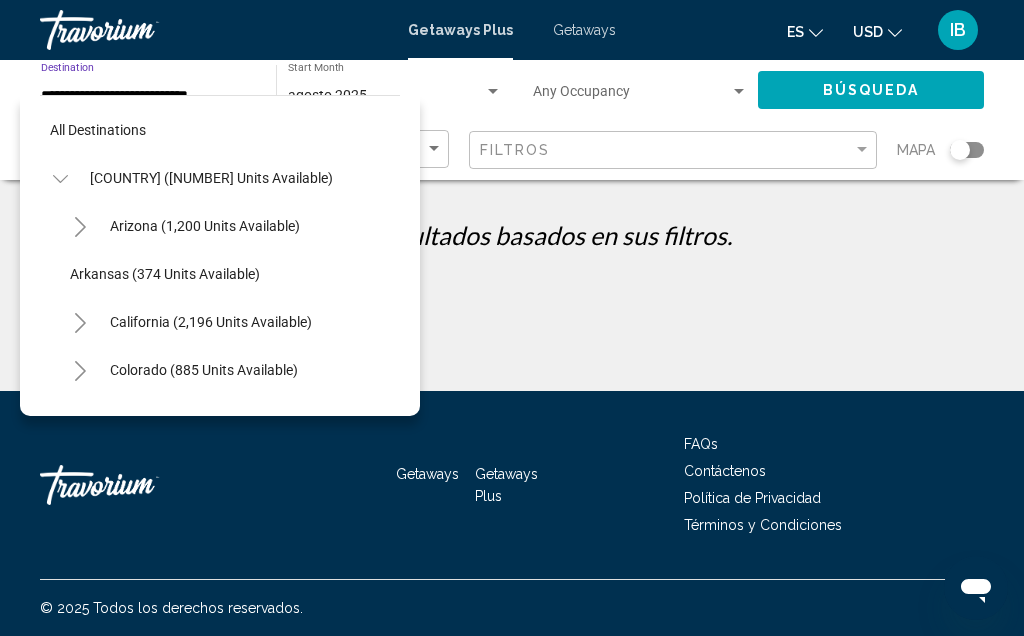 scroll, scrollTop: 791, scrollLeft: 0, axis: vertical 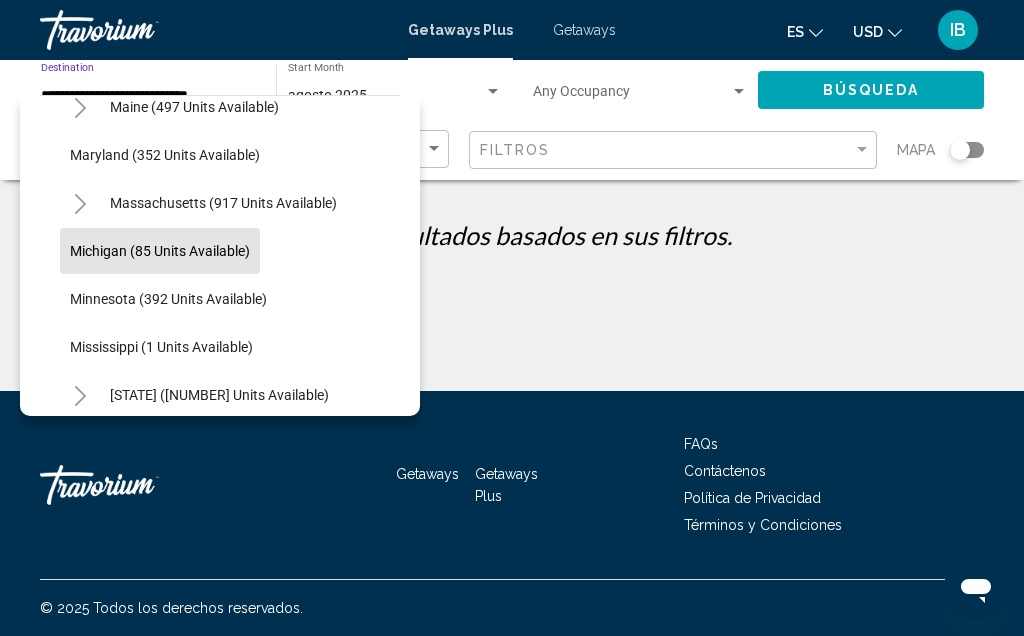 click on "Michigan (85 units available)" 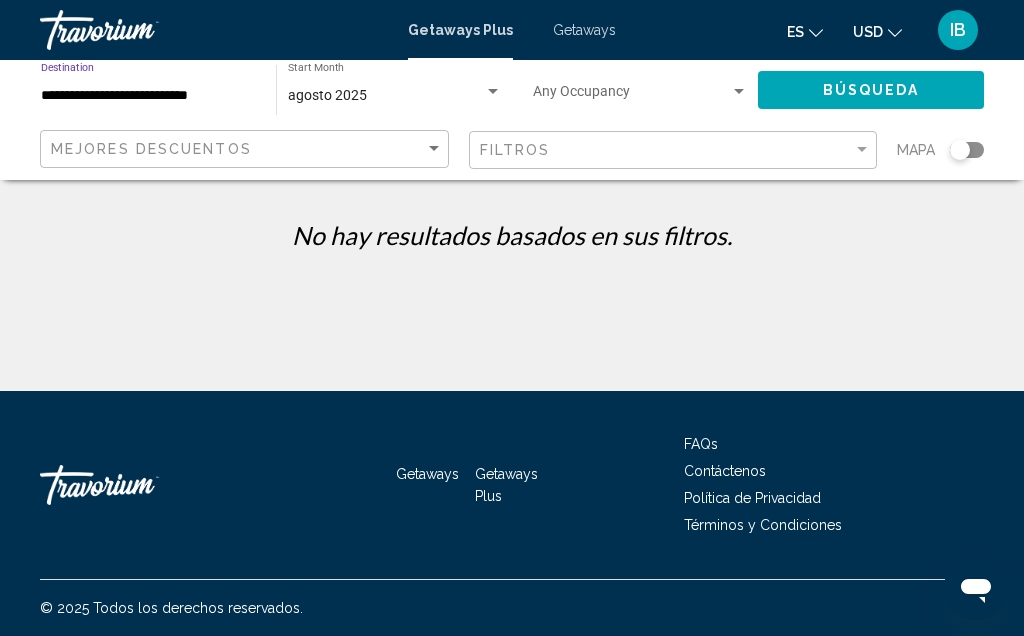 click on "Búsqueda" 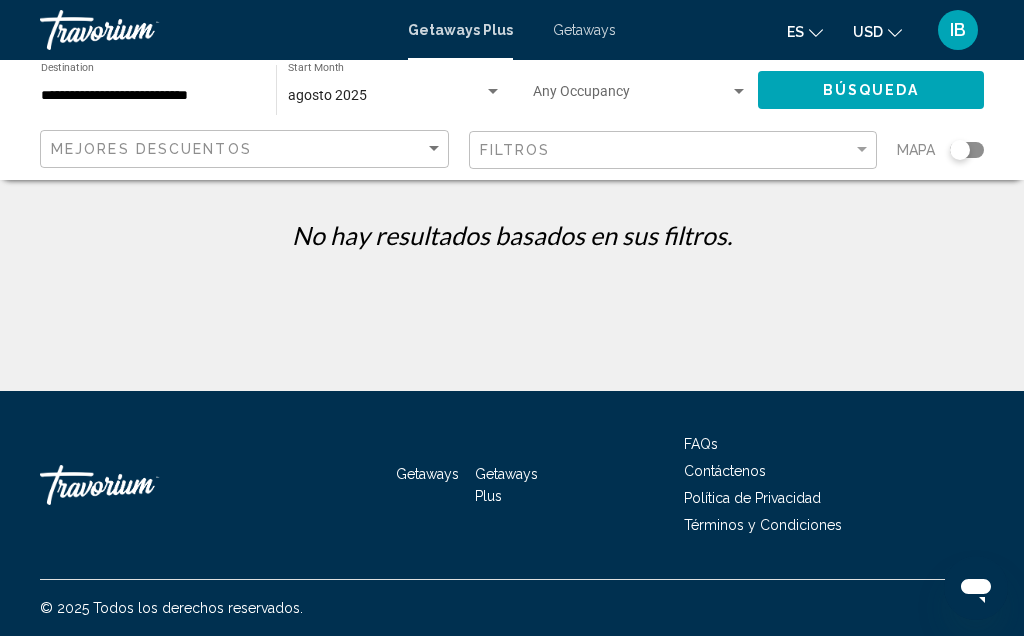 click on "**********" at bounding box center [148, 96] 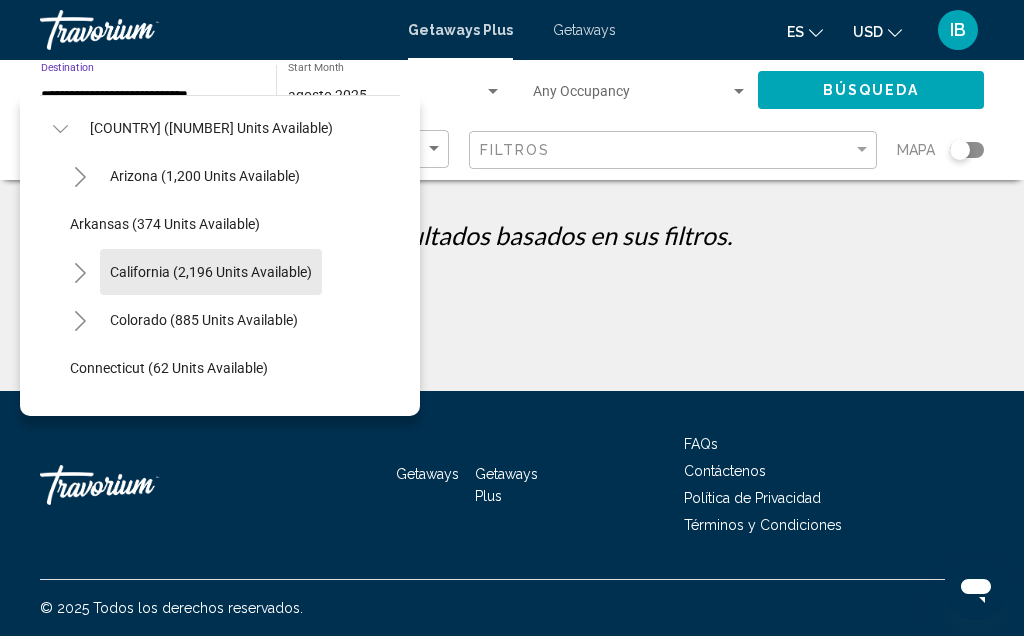 scroll, scrollTop: 43, scrollLeft: 1, axis: both 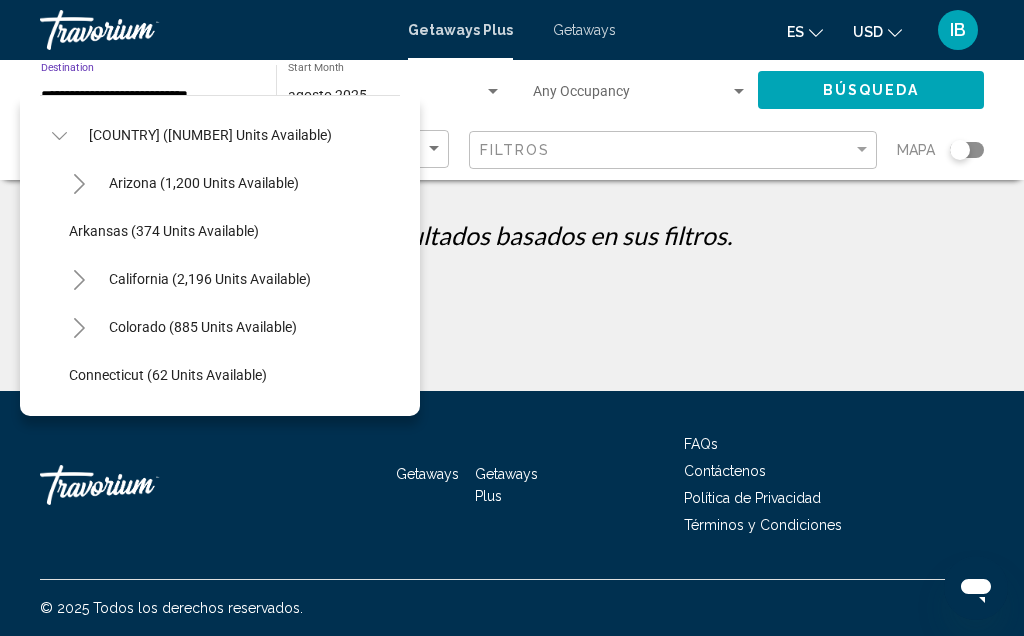 click on "Arizona (1,200 units available)" 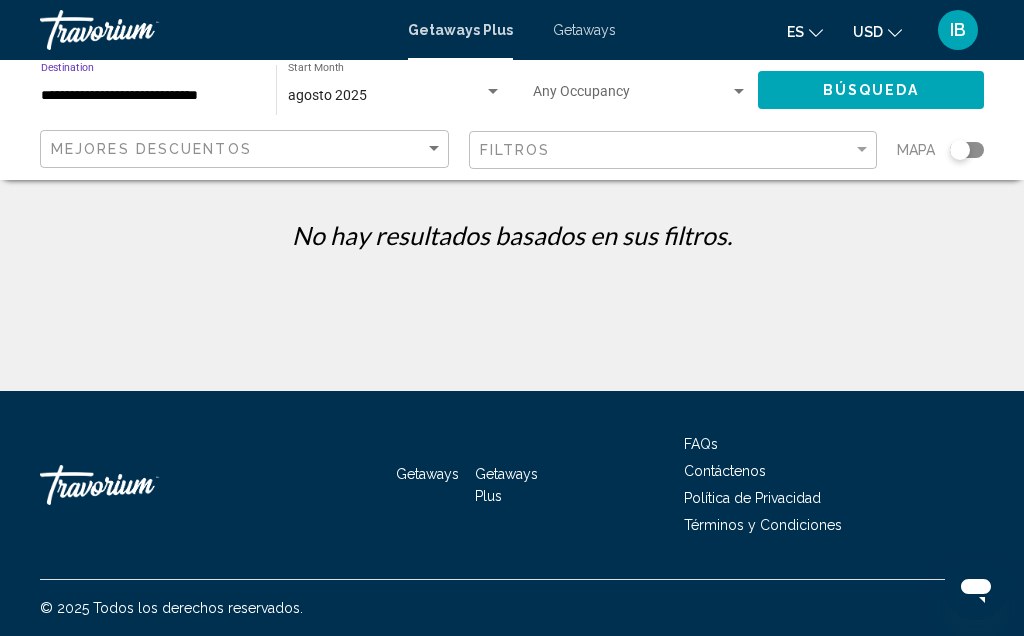 click on "**********" at bounding box center [148, 96] 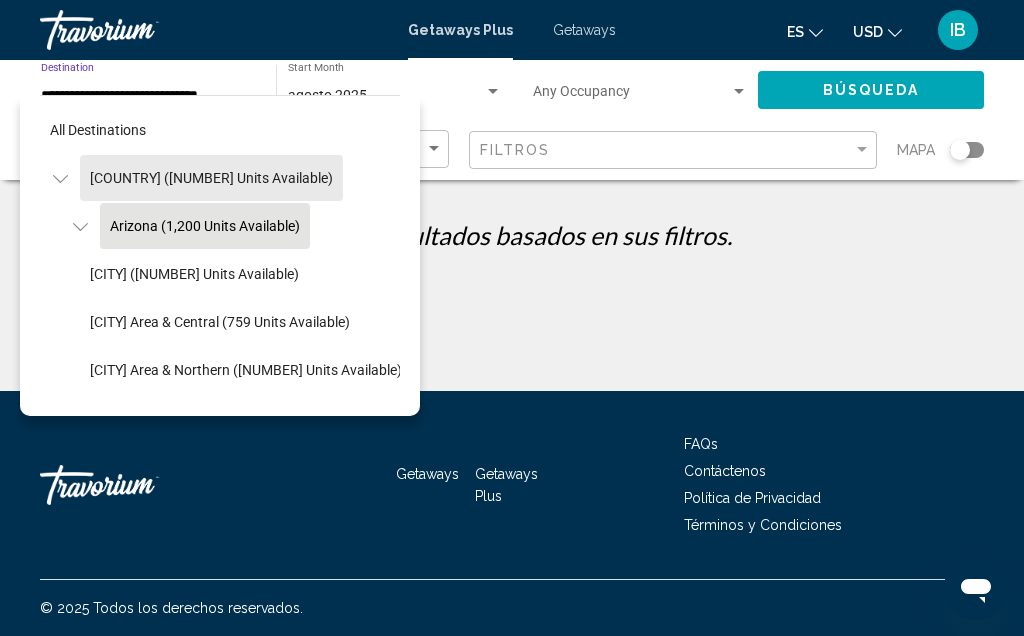 click on "[COUNTRY] ([NUMBER] units available)" at bounding box center [183, 2338] 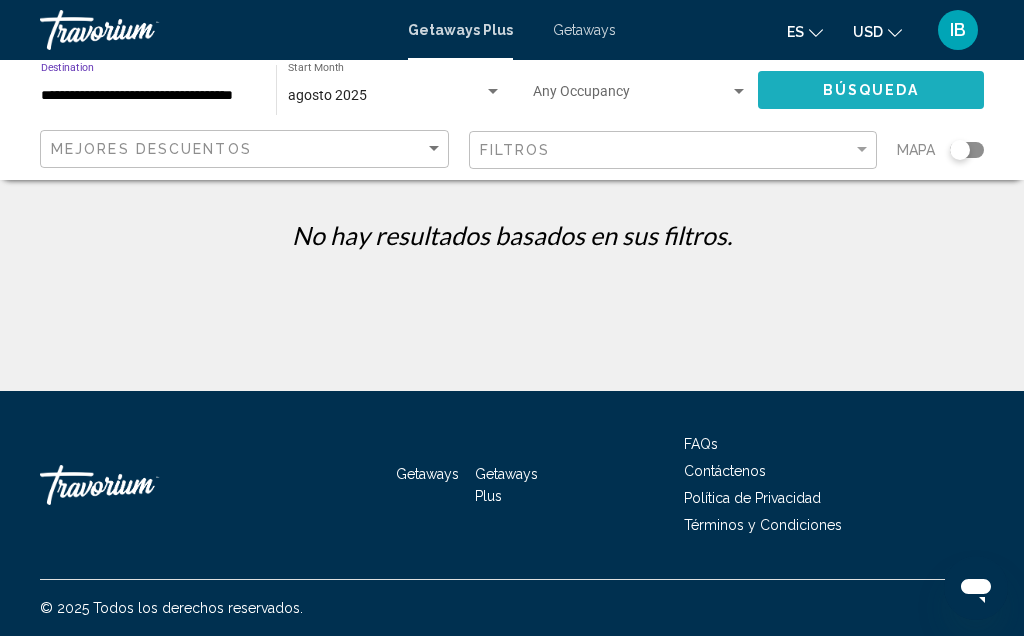 click on "Búsqueda" 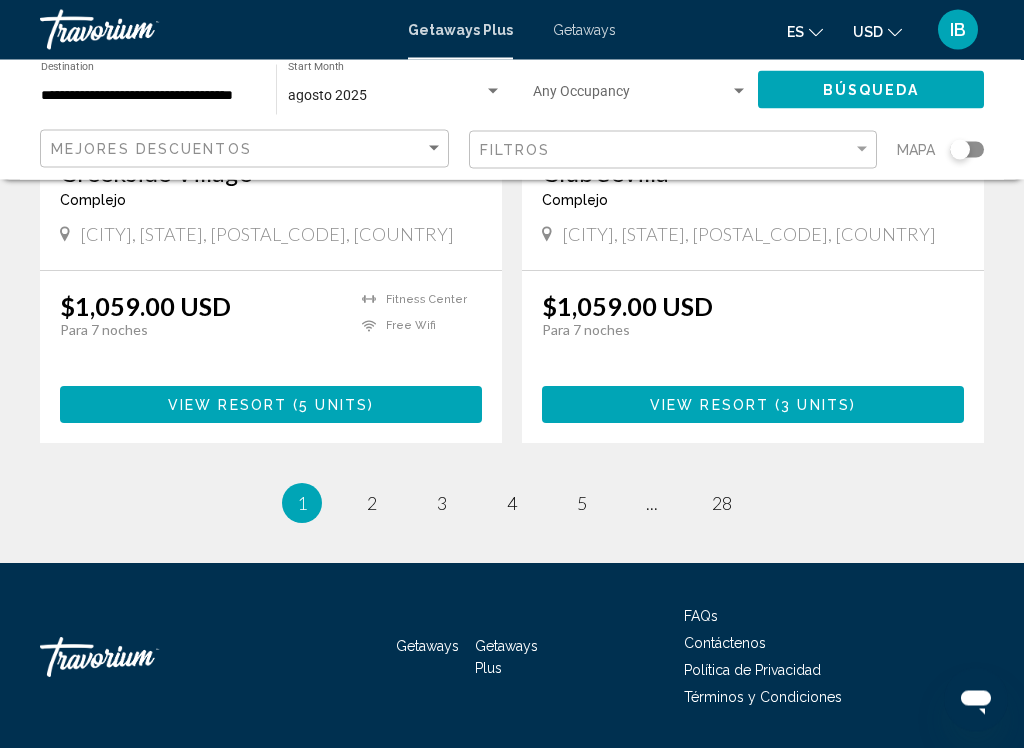 scroll, scrollTop: 3786, scrollLeft: 0, axis: vertical 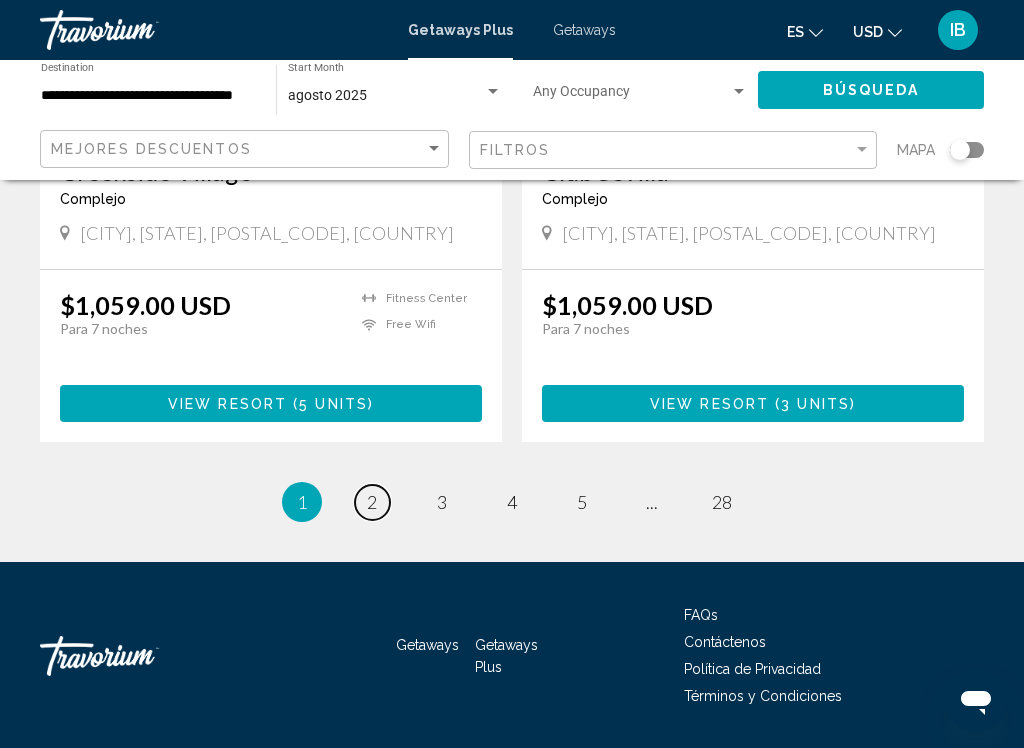click on "2" at bounding box center (372, 502) 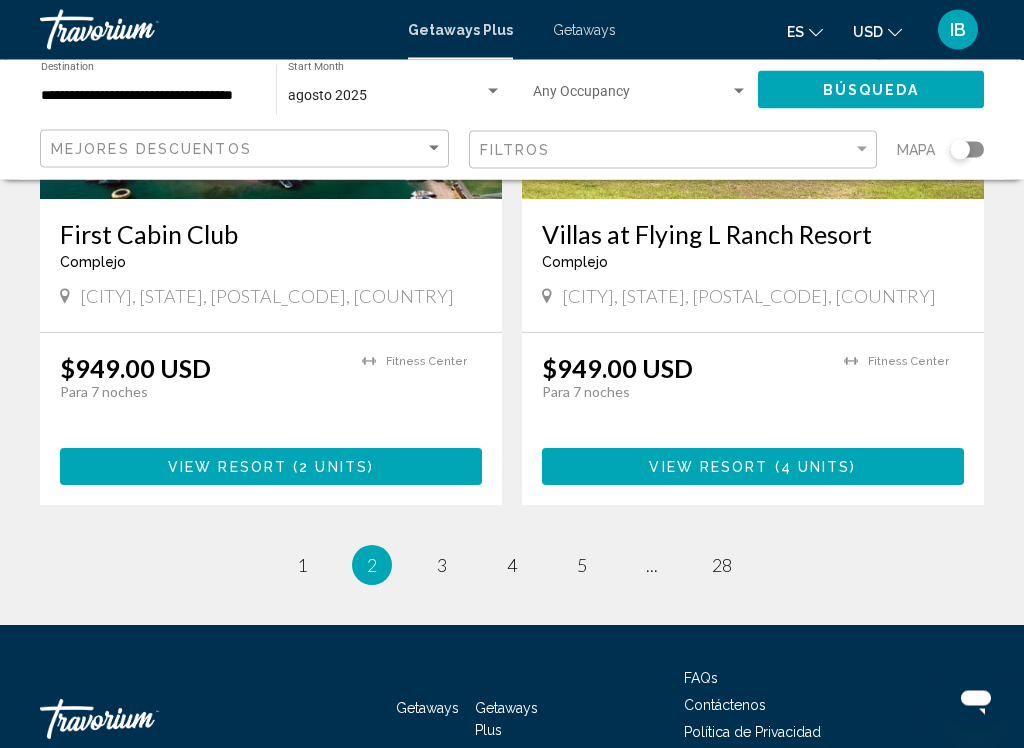 scroll, scrollTop: 3754, scrollLeft: 0, axis: vertical 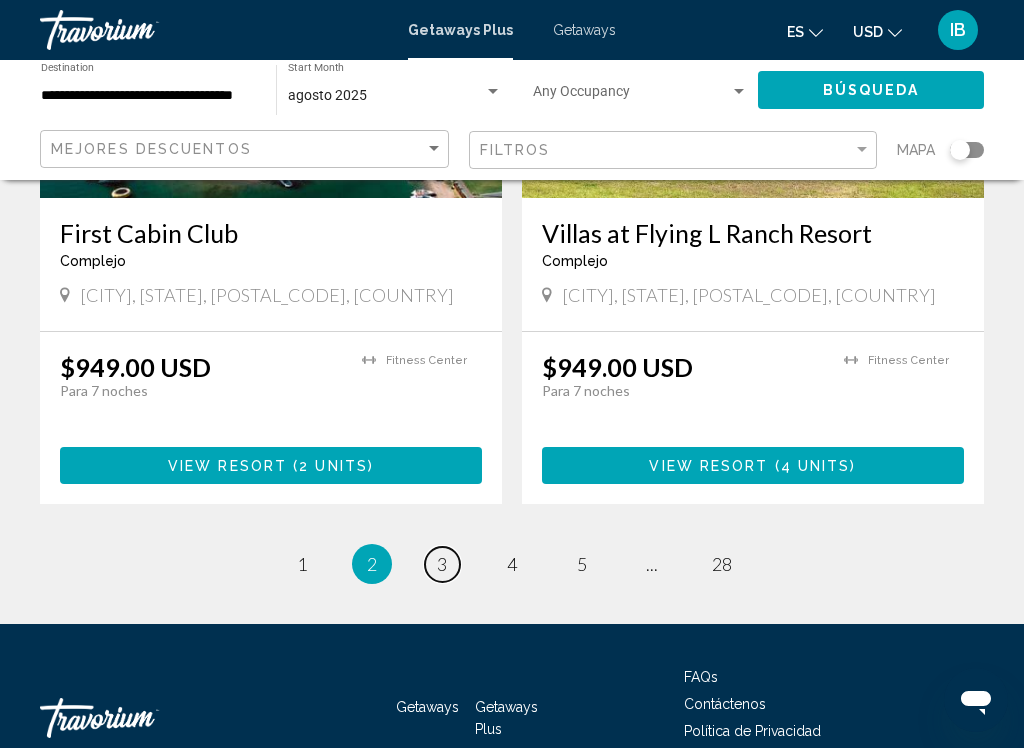 click on "3" at bounding box center [442, 564] 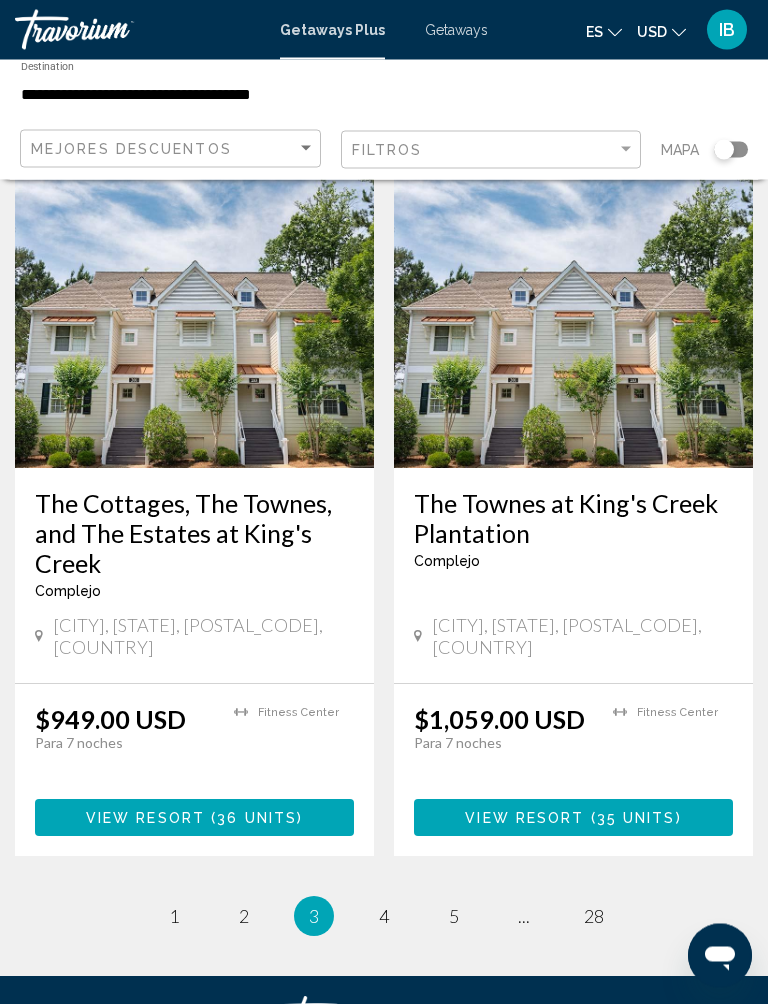 scroll, scrollTop: 3710, scrollLeft: 0, axis: vertical 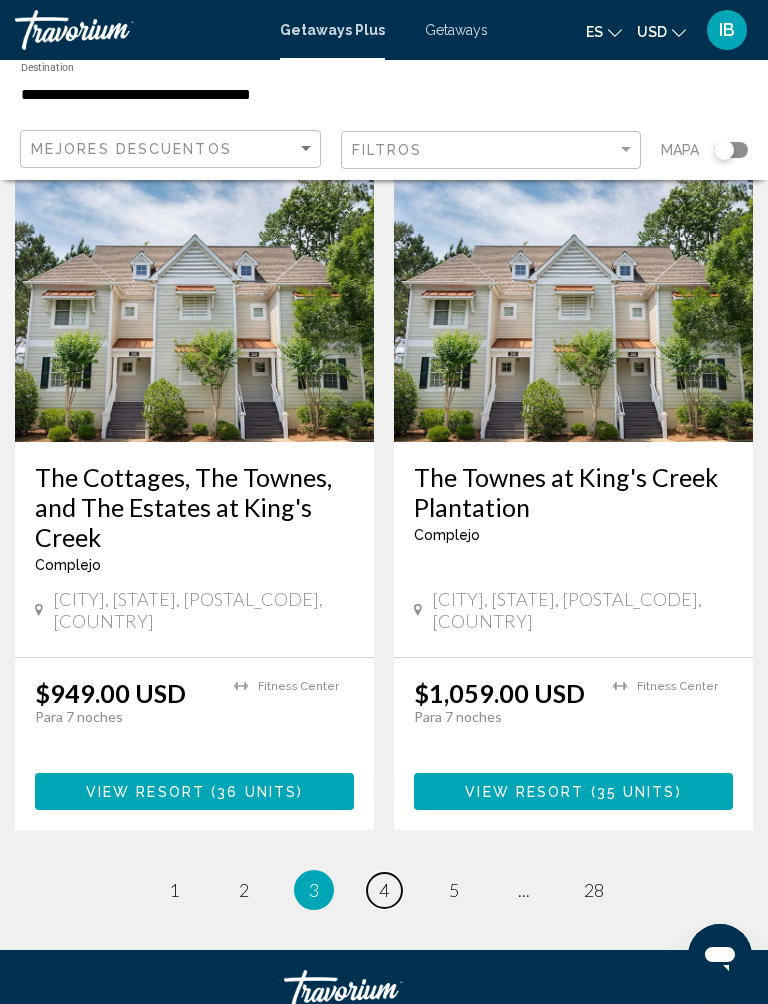 click on "page  4" at bounding box center [384, 890] 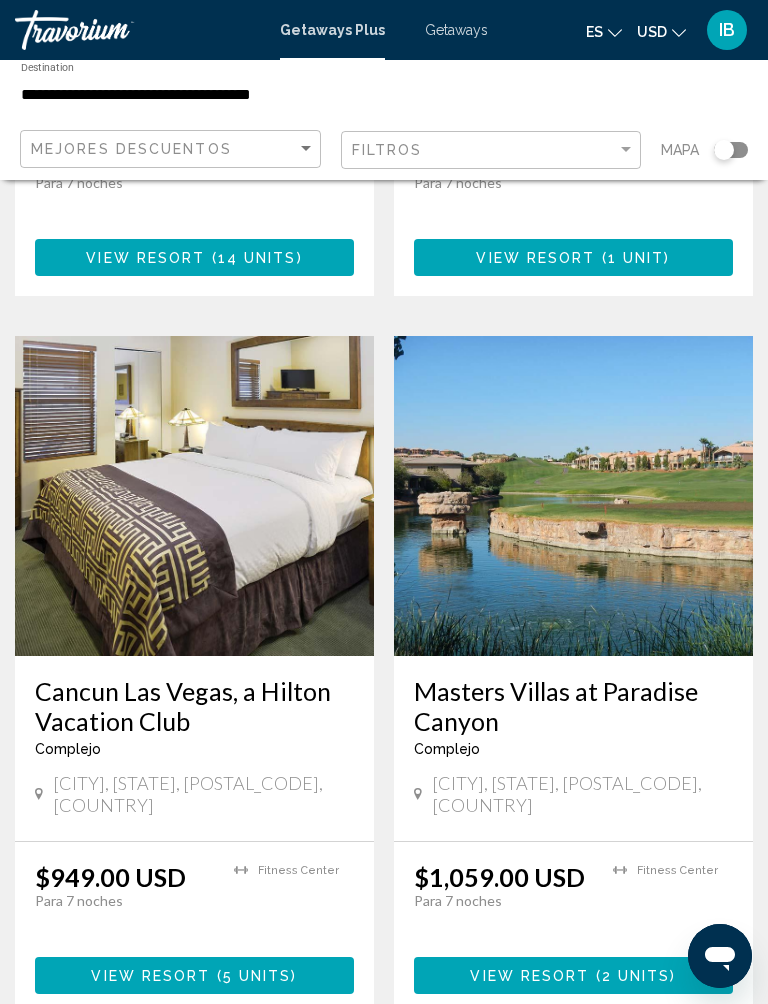 scroll, scrollTop: 2071, scrollLeft: 0, axis: vertical 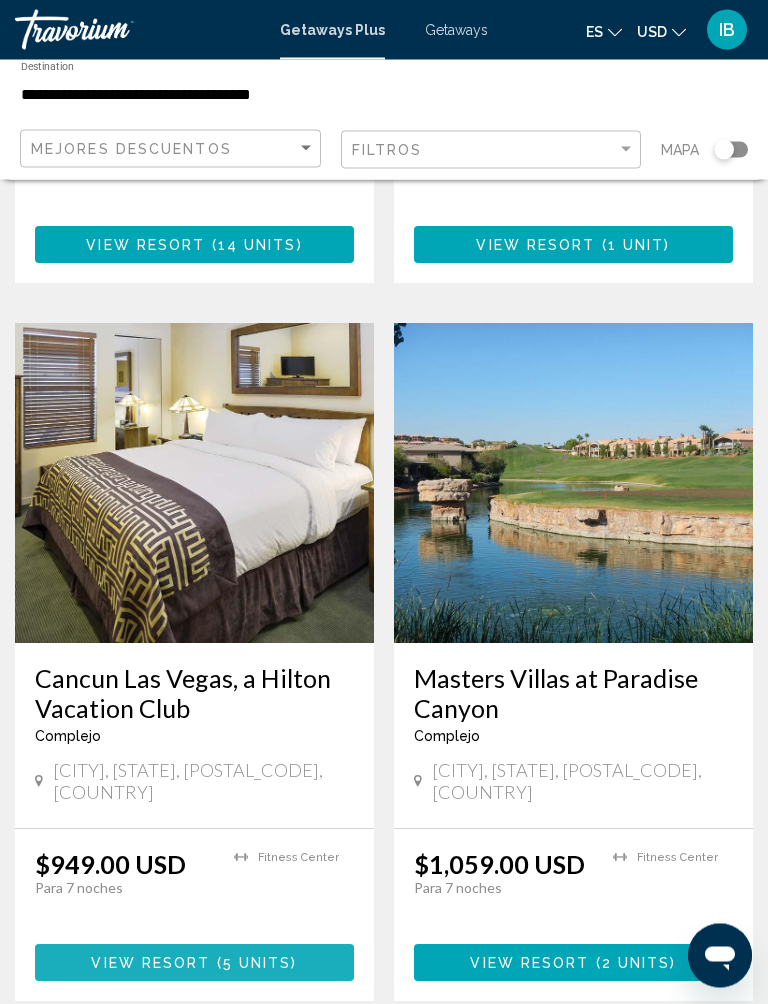 click on "5 units" at bounding box center [257, 964] 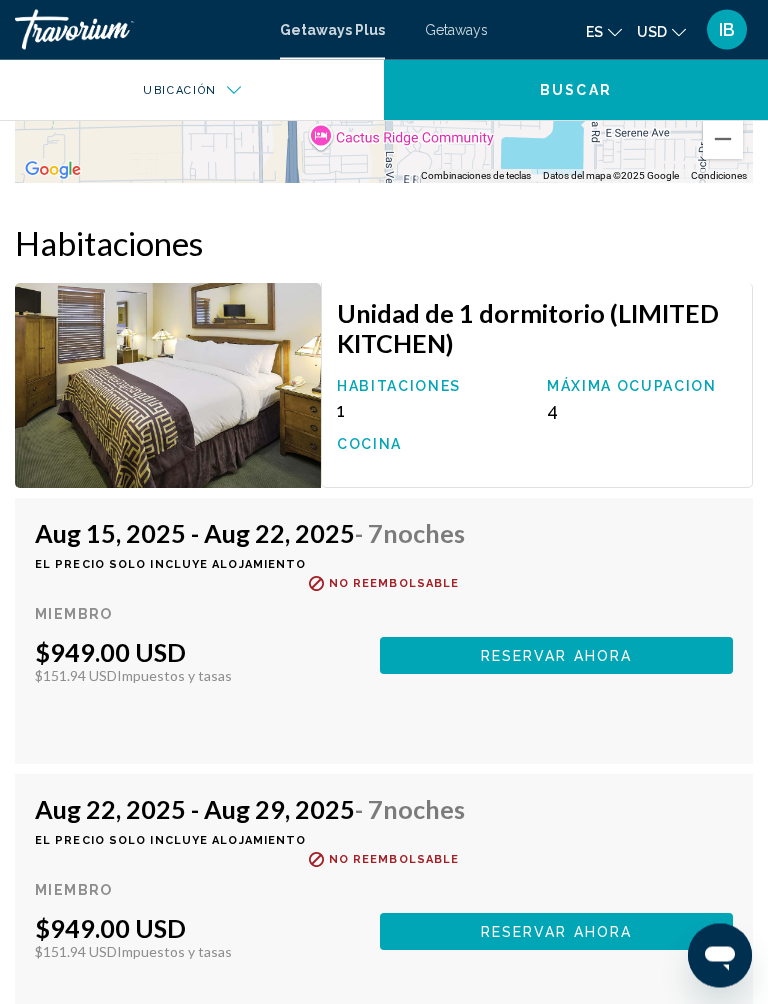 scroll, scrollTop: 3131, scrollLeft: 0, axis: vertical 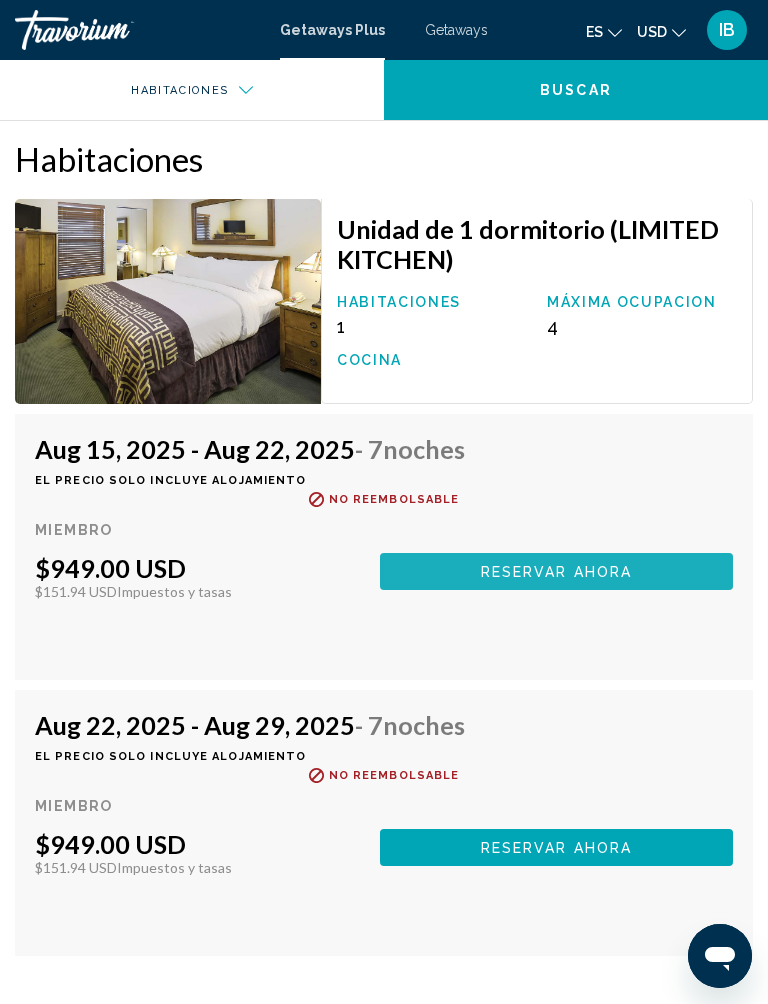 click on "Reservar ahora" at bounding box center (556, 572) 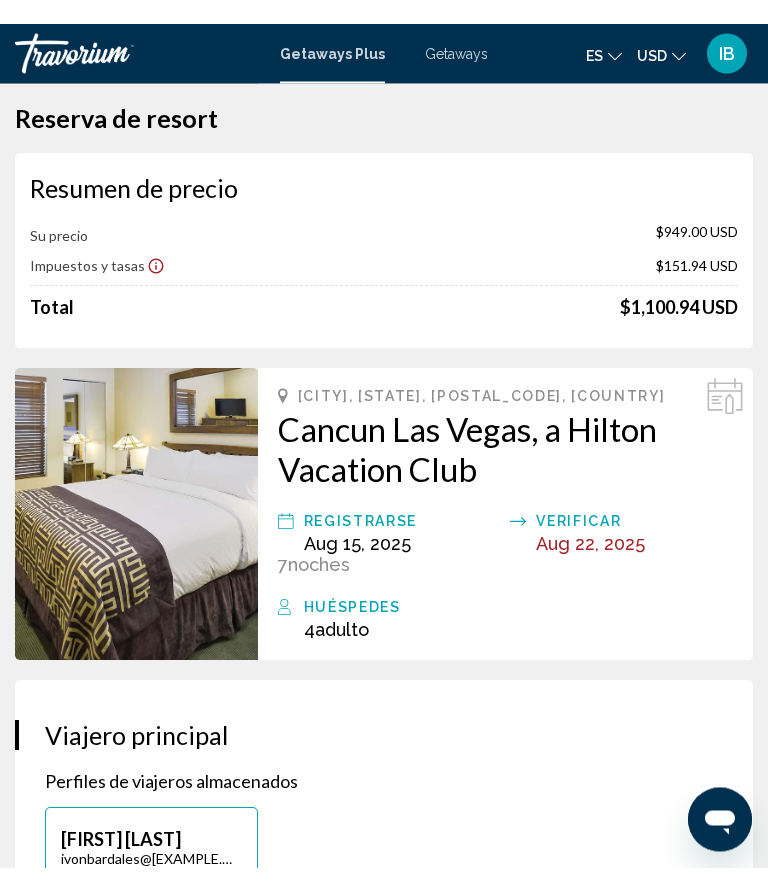 scroll, scrollTop: 0, scrollLeft: 0, axis: both 